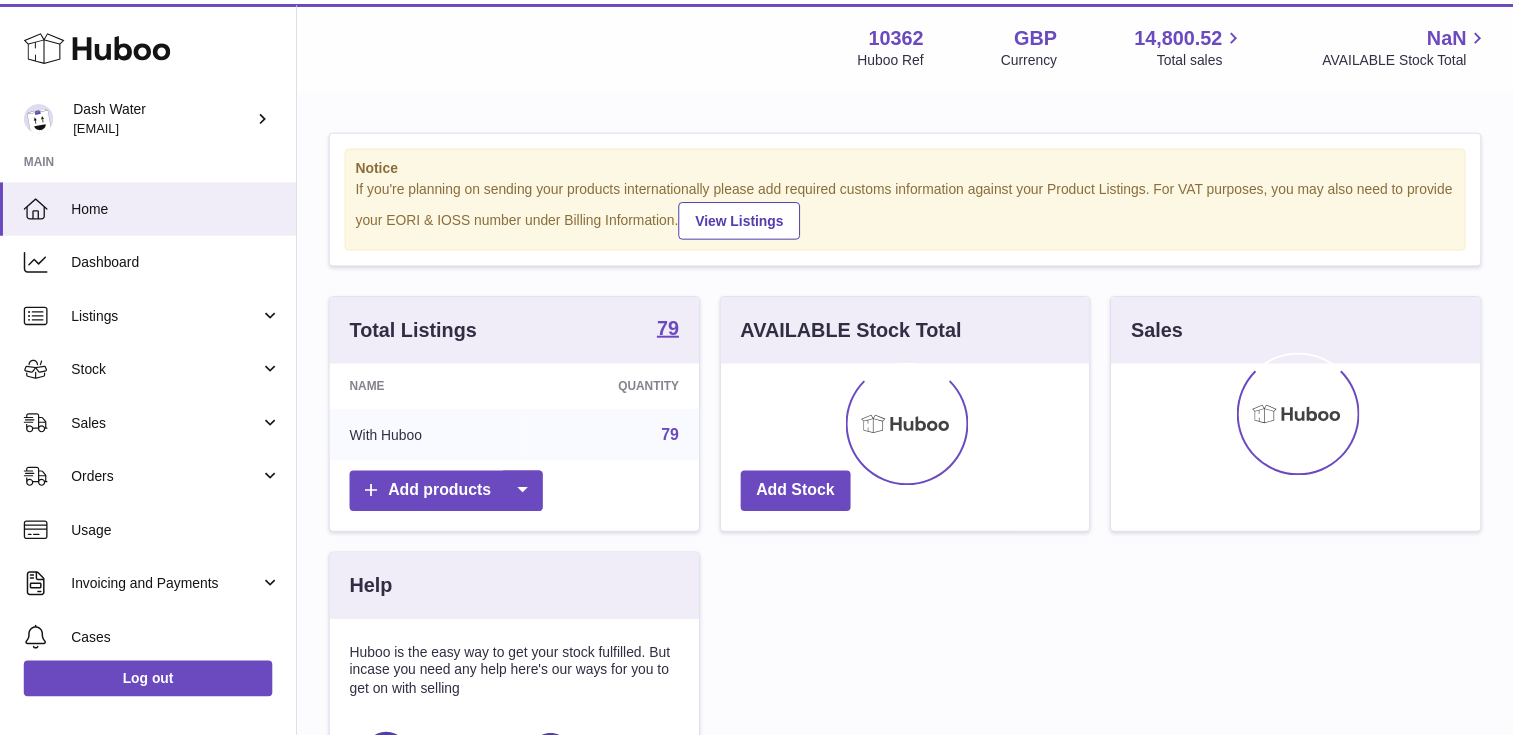 scroll, scrollTop: 0, scrollLeft: 0, axis: both 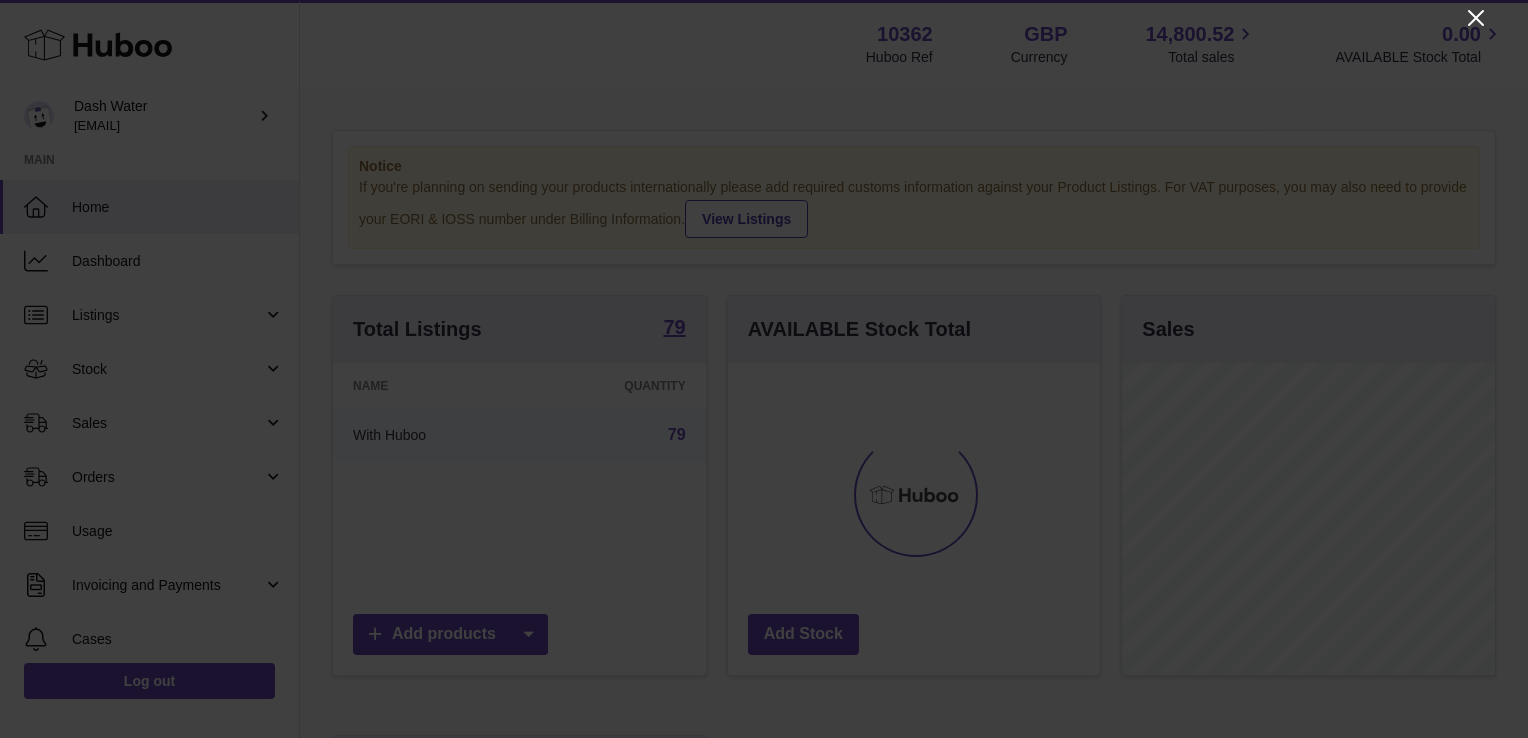 click 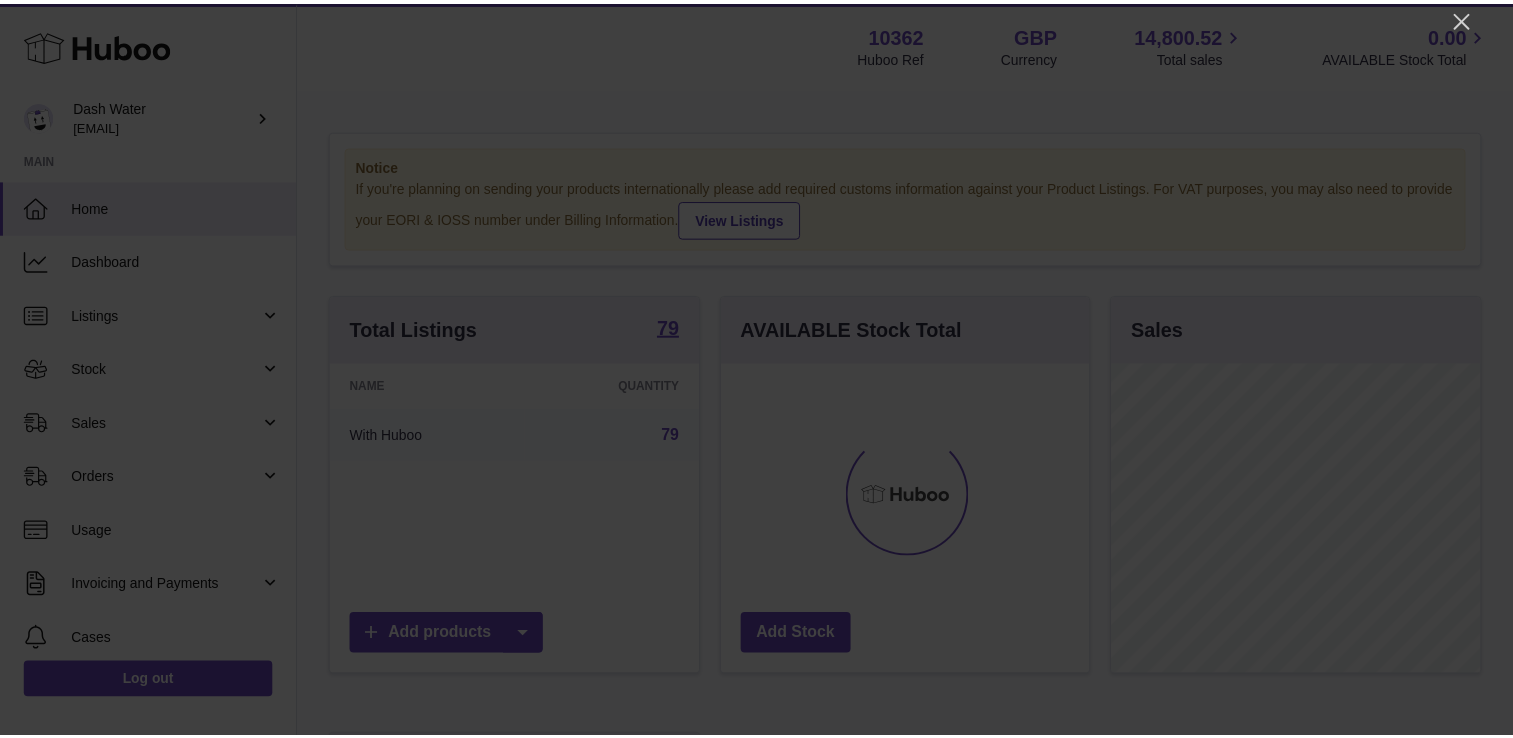 scroll, scrollTop: 312, scrollLeft: 368, axis: both 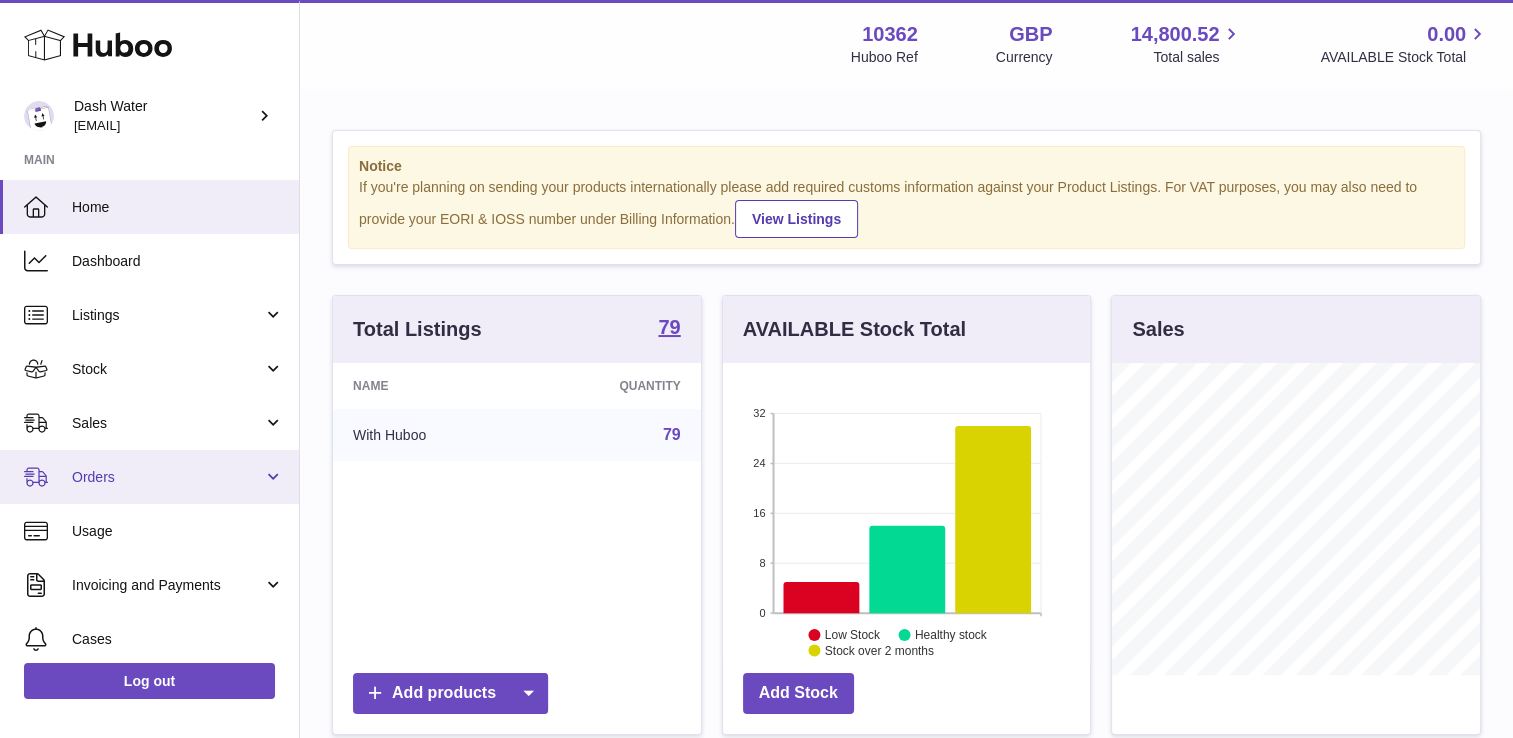 click on "Orders" at bounding box center (167, 477) 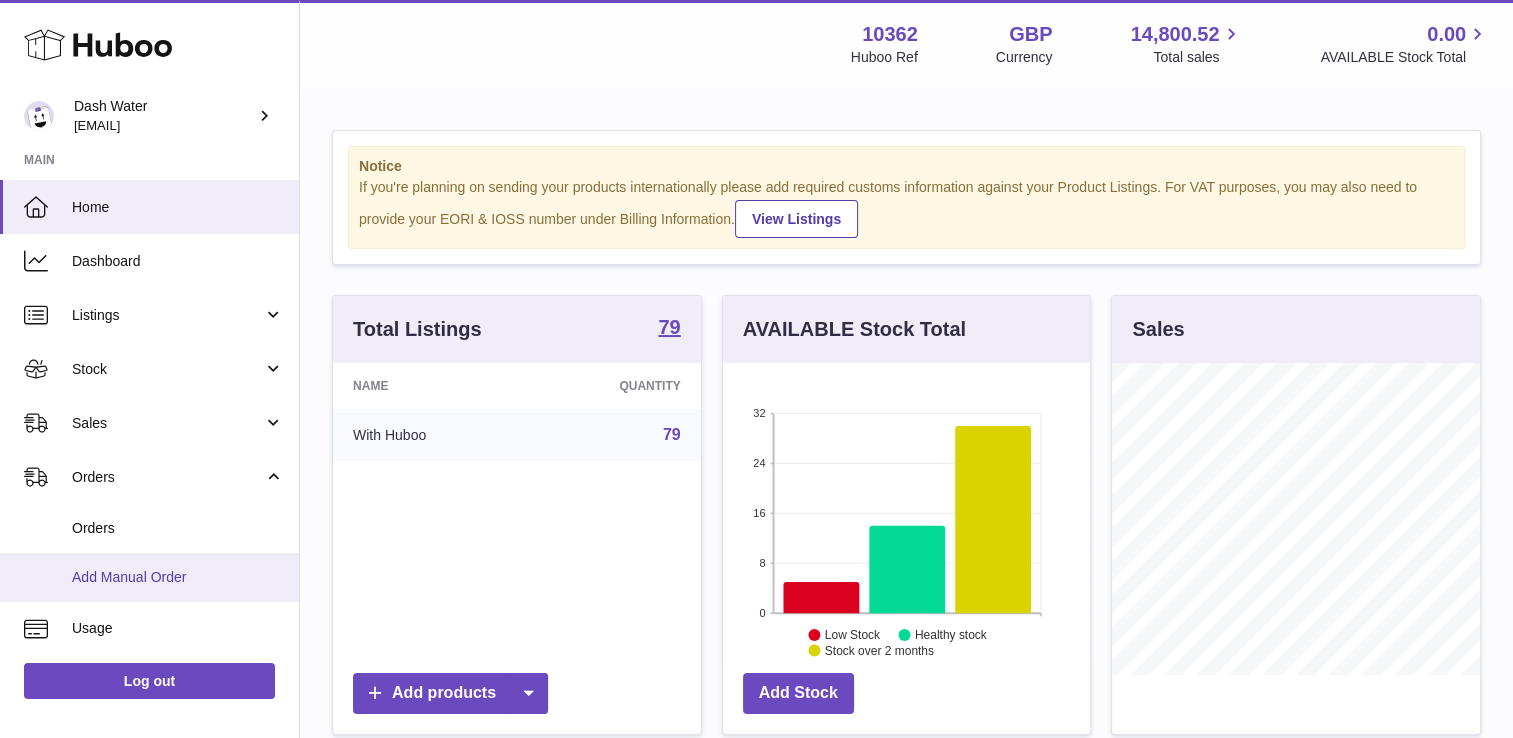 click on "Add Manual Order" at bounding box center [178, 577] 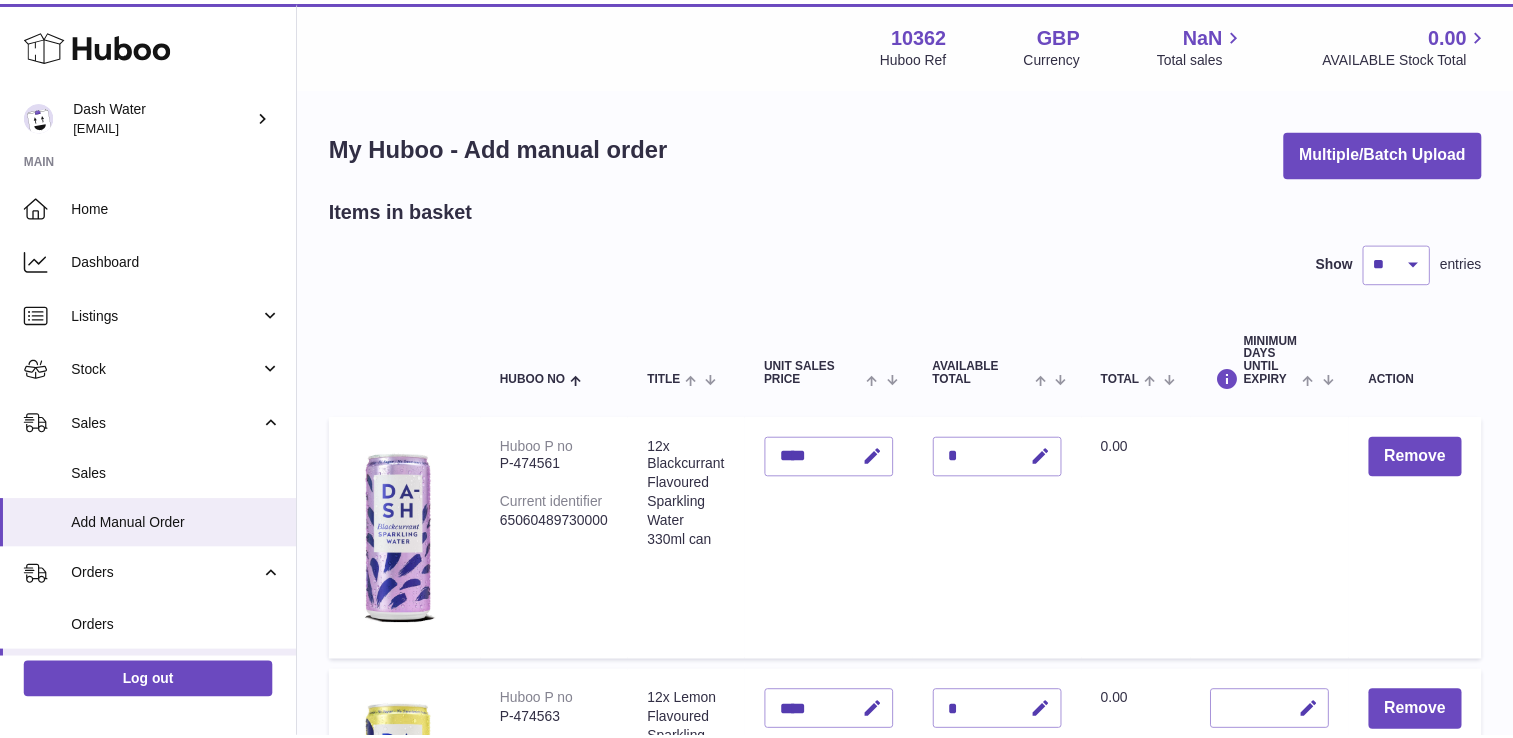scroll, scrollTop: 0, scrollLeft: 0, axis: both 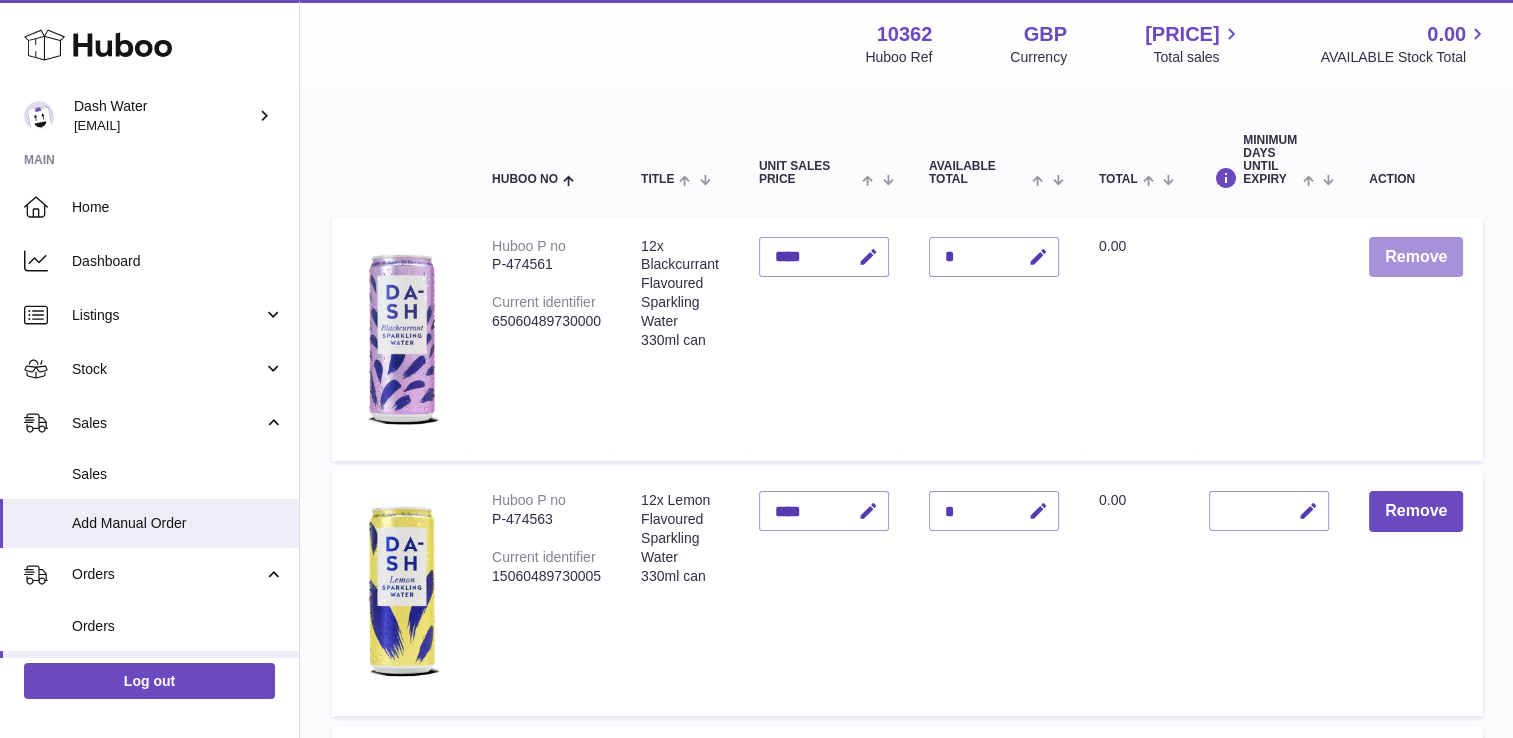 click on "Remove" at bounding box center [1416, 257] 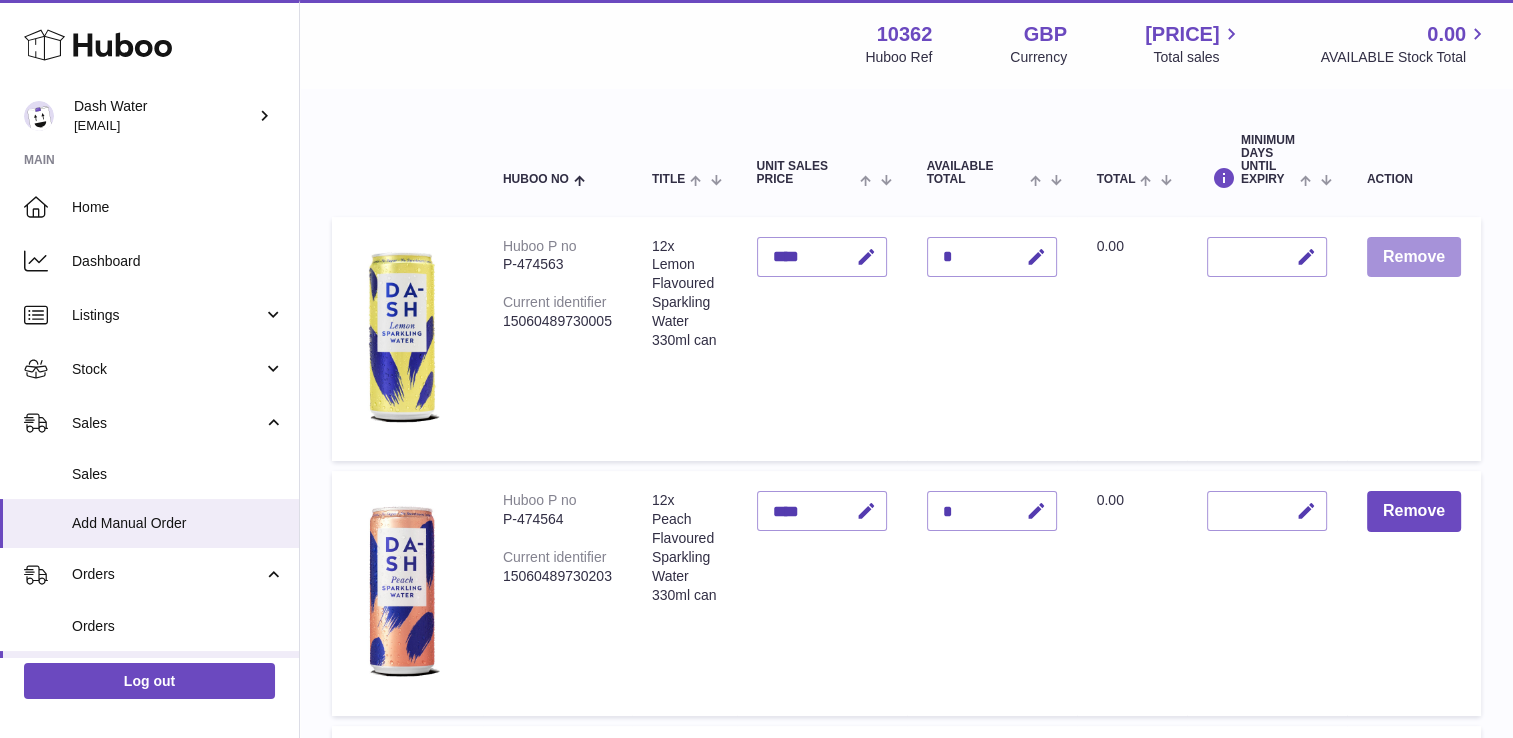 click on "Remove" at bounding box center [1414, 257] 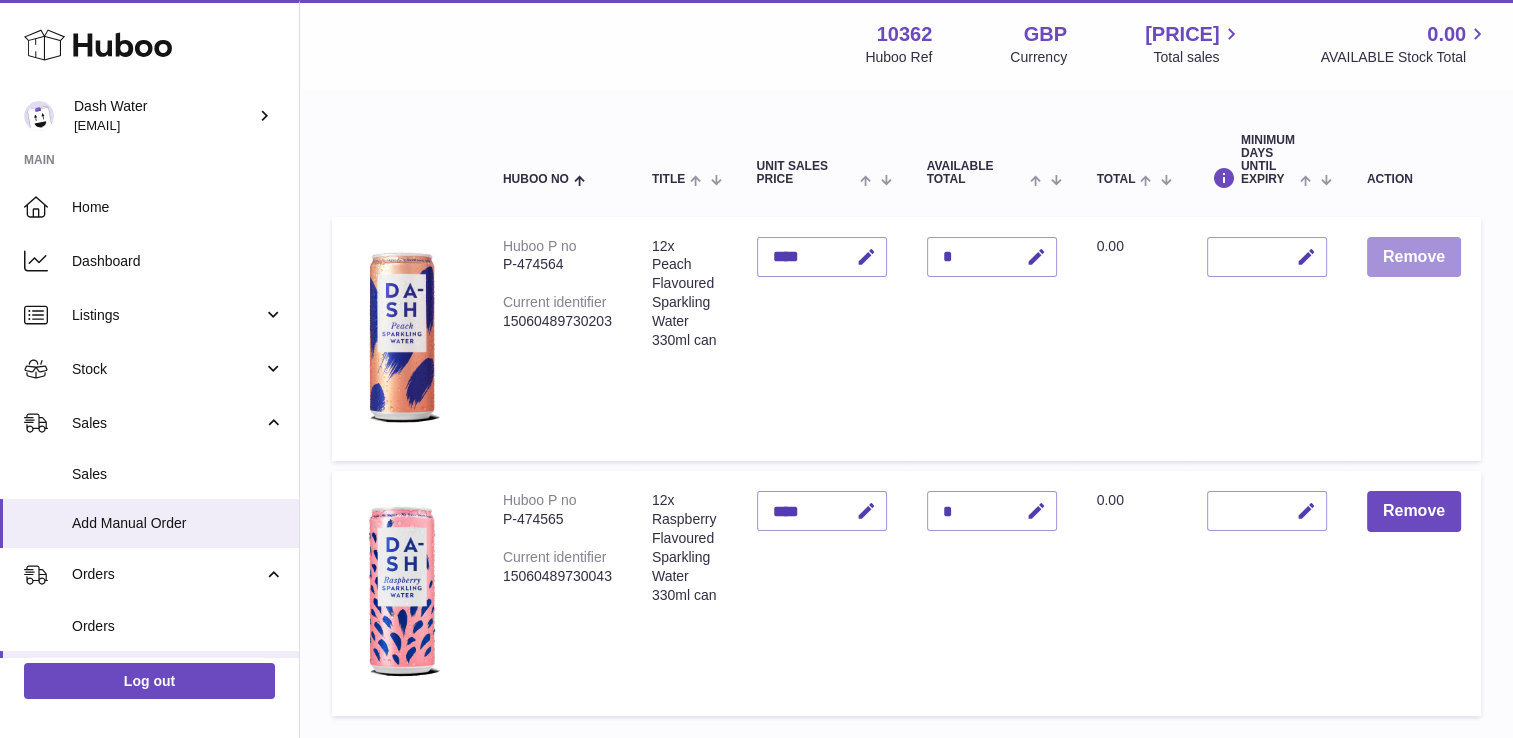 click on "Remove" at bounding box center [1414, 257] 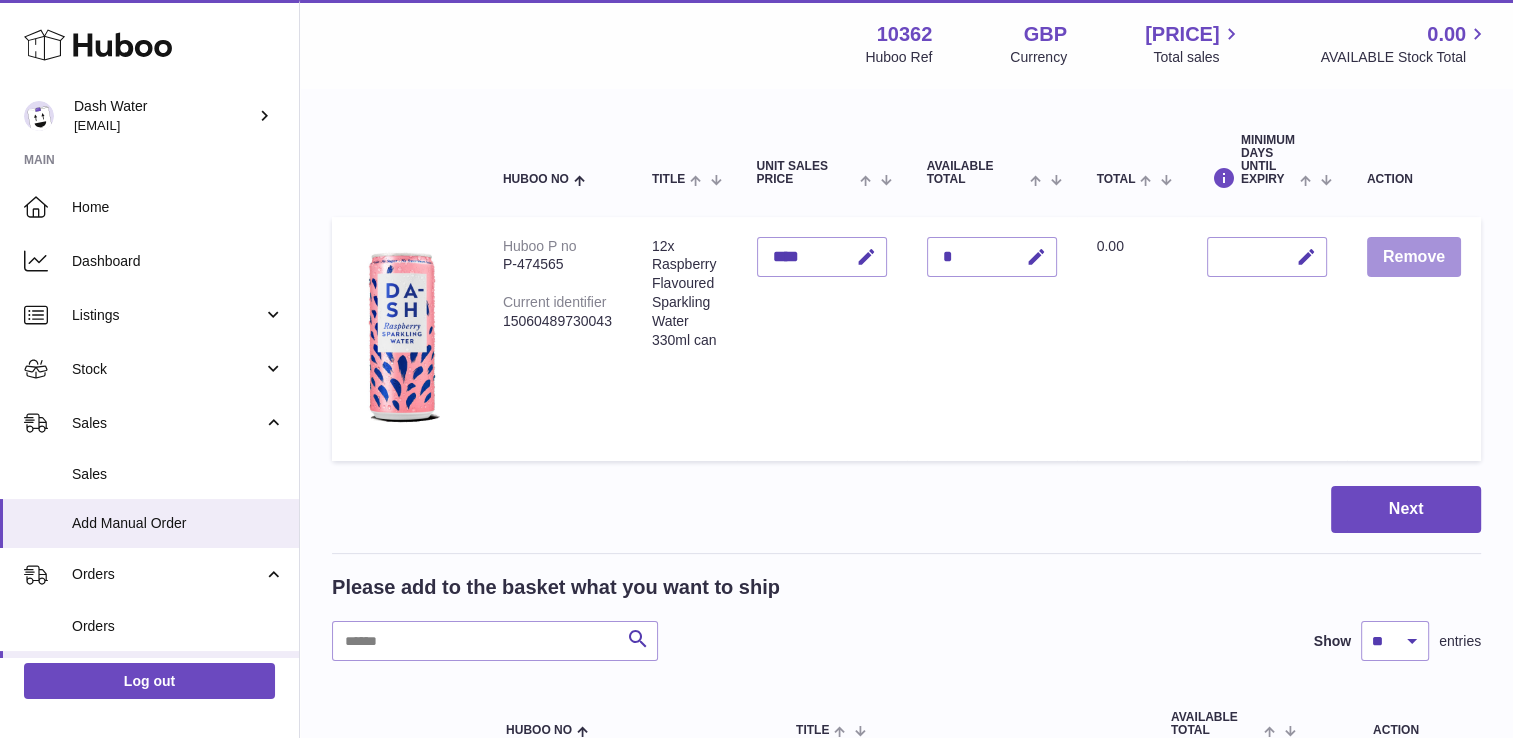 click on "Remove" at bounding box center (1414, 257) 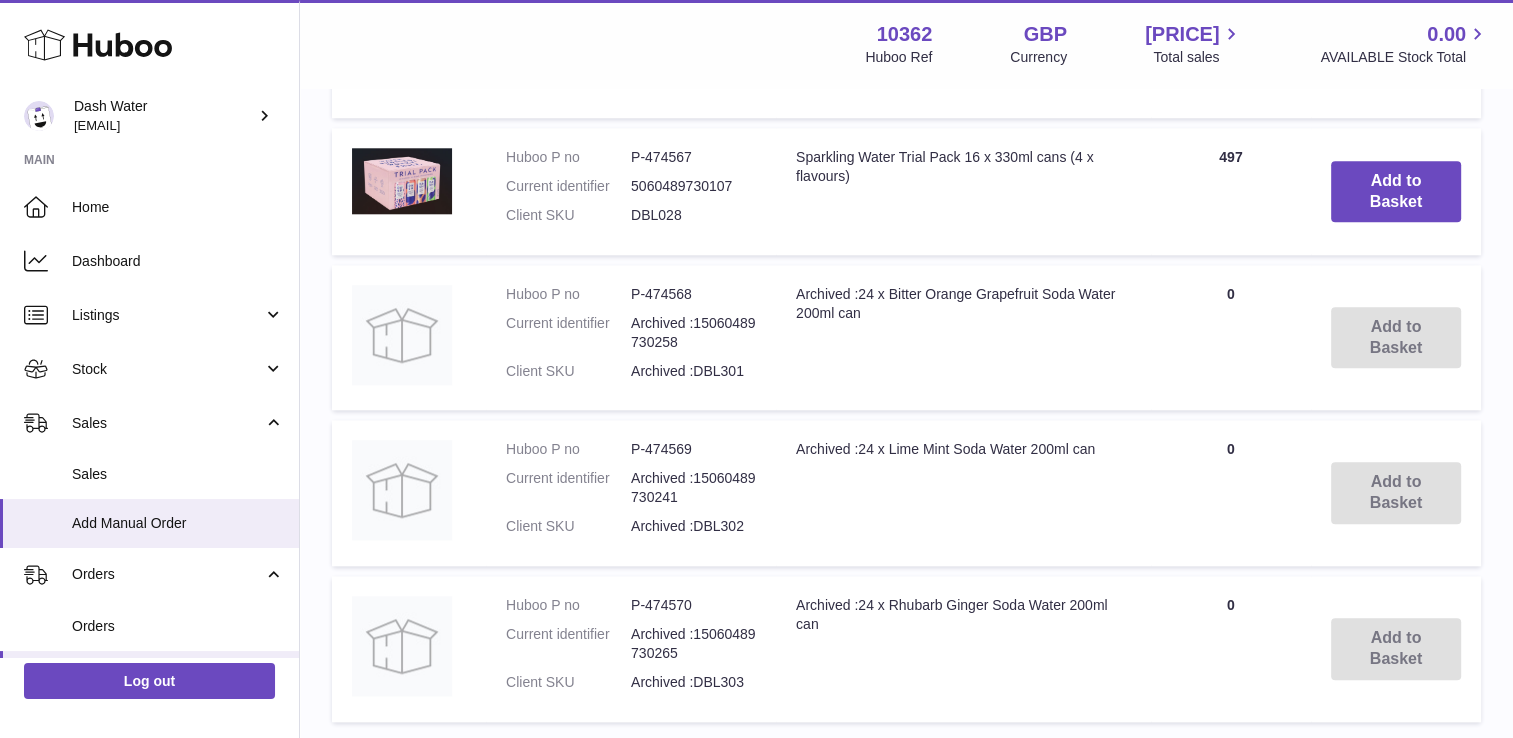scroll, scrollTop: 2201, scrollLeft: 0, axis: vertical 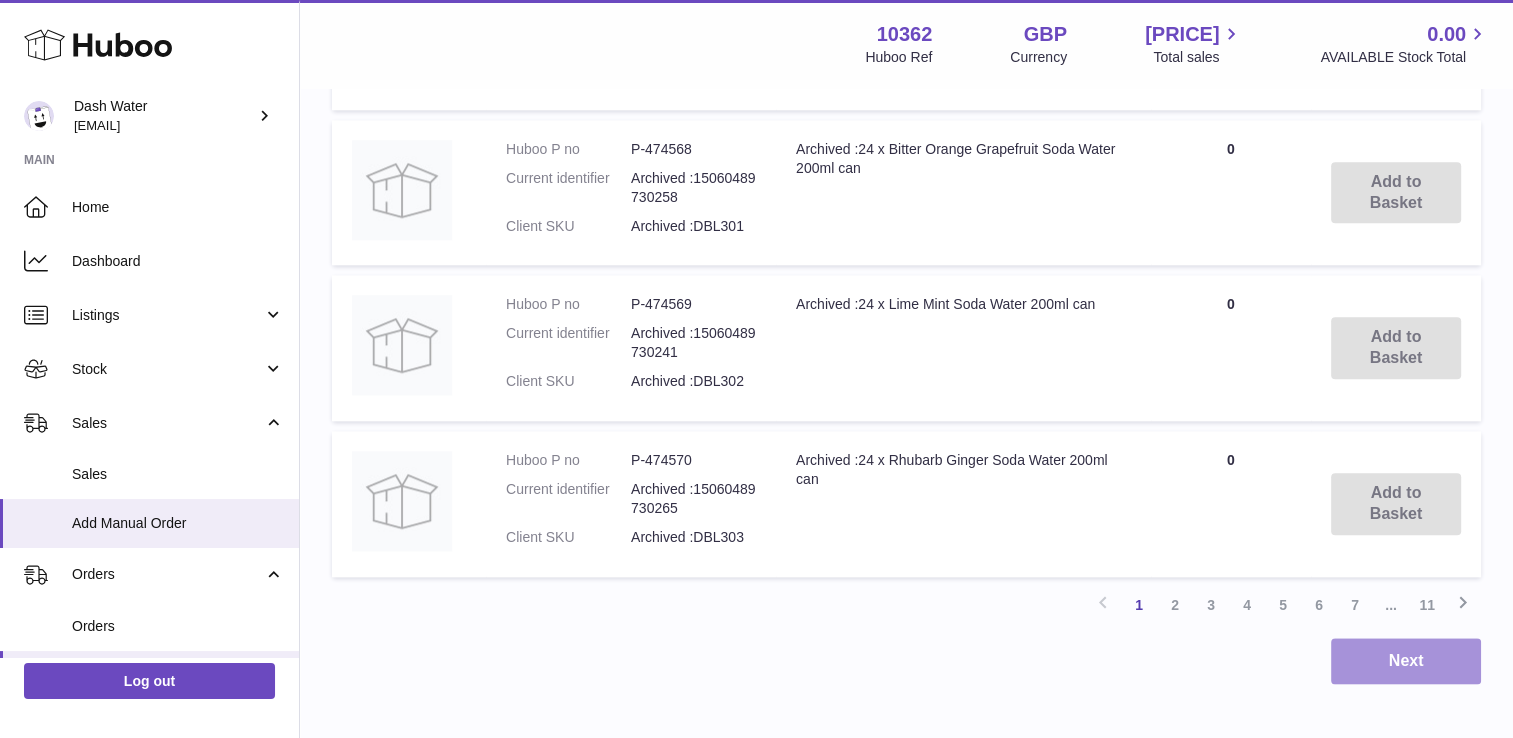 click on "Next" at bounding box center (1406, 661) 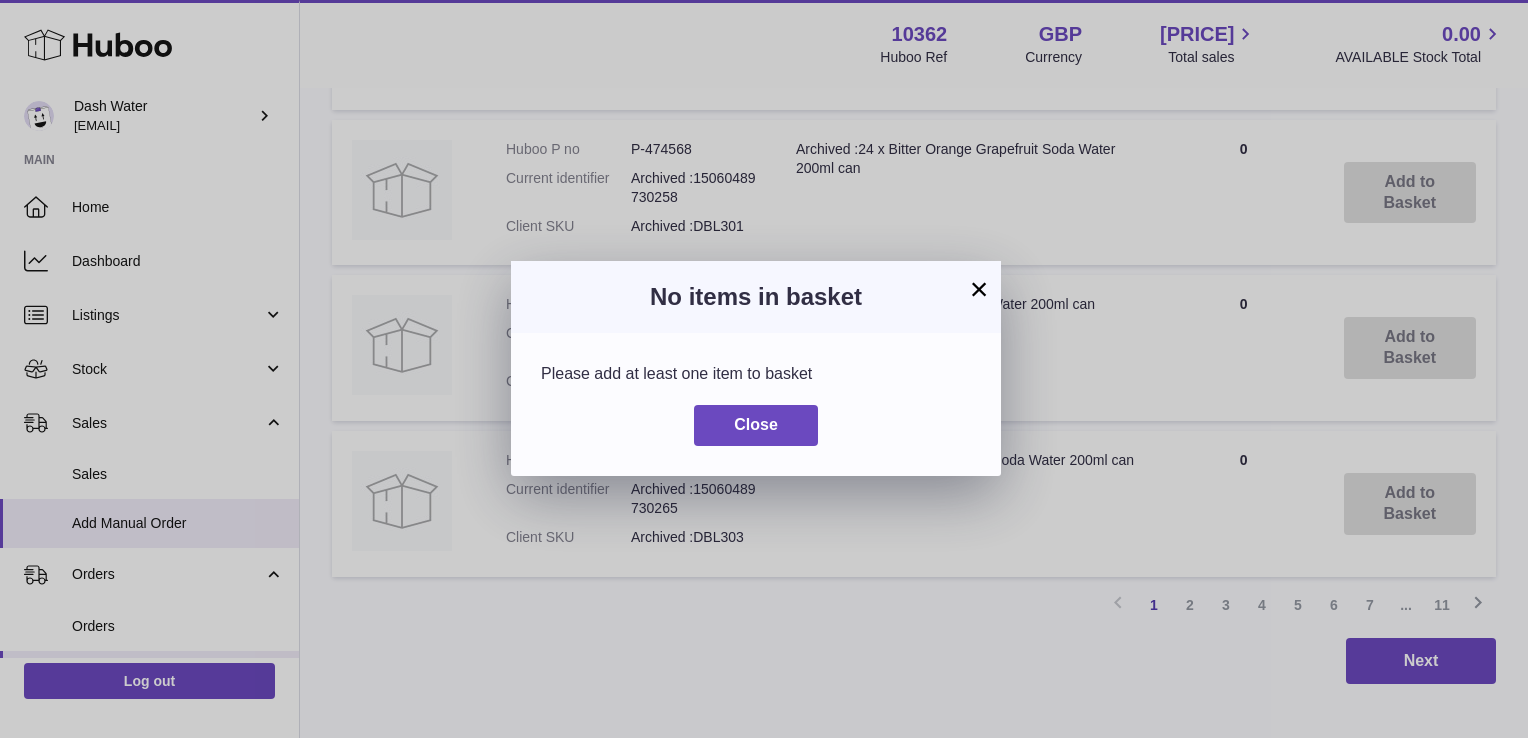 click on "×" at bounding box center (979, 289) 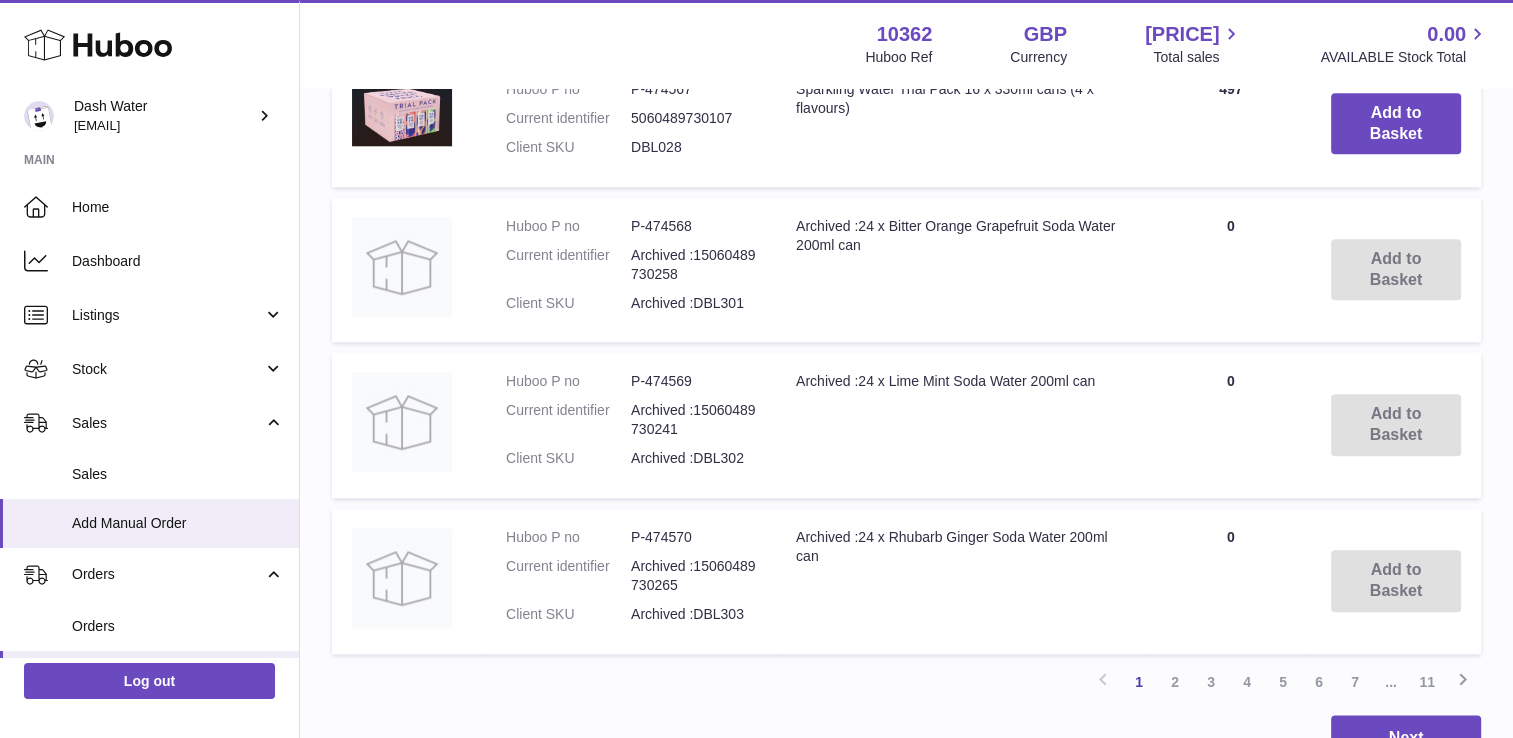 scroll, scrollTop: 2300, scrollLeft: 0, axis: vertical 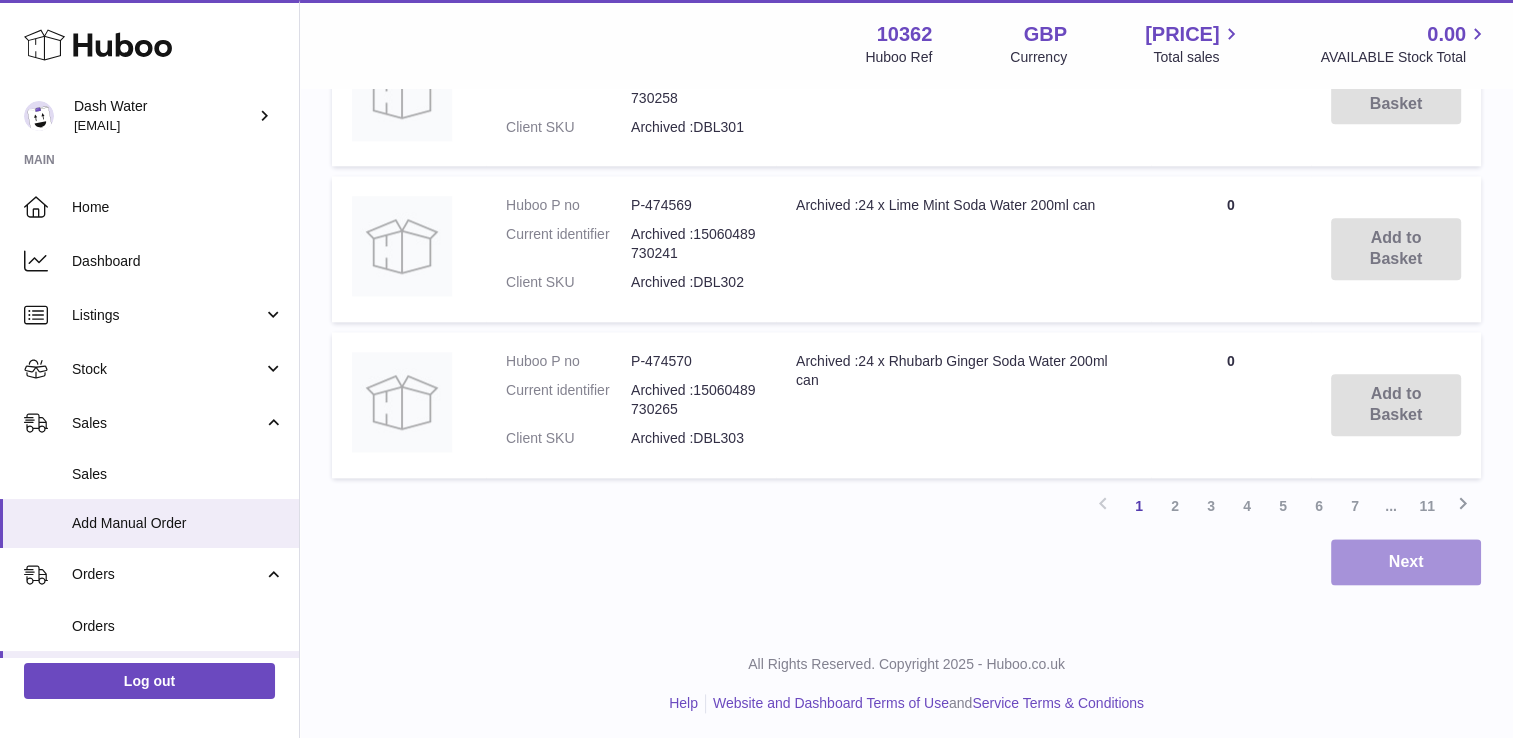 click on "Next" at bounding box center [1406, 562] 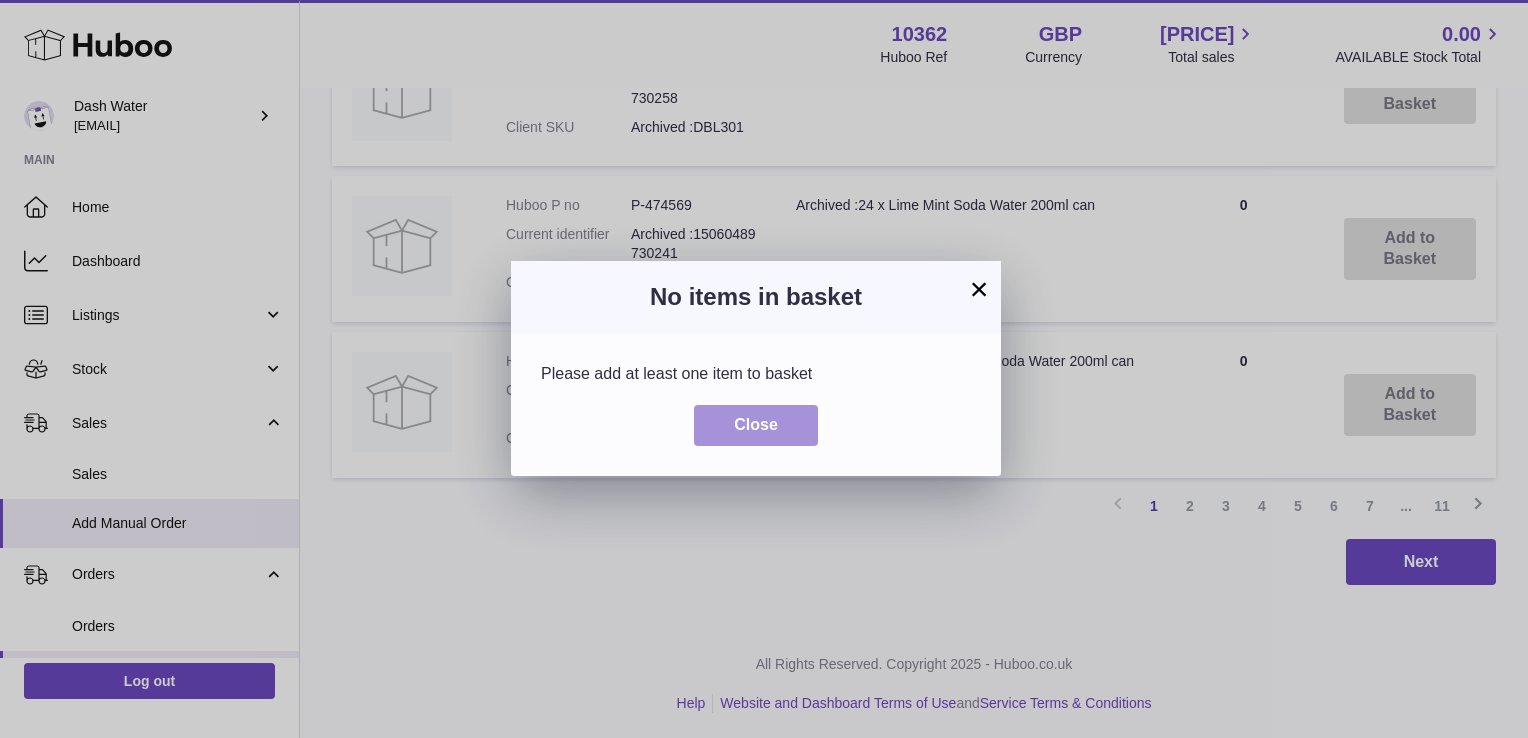 click on "Close" at bounding box center (756, 424) 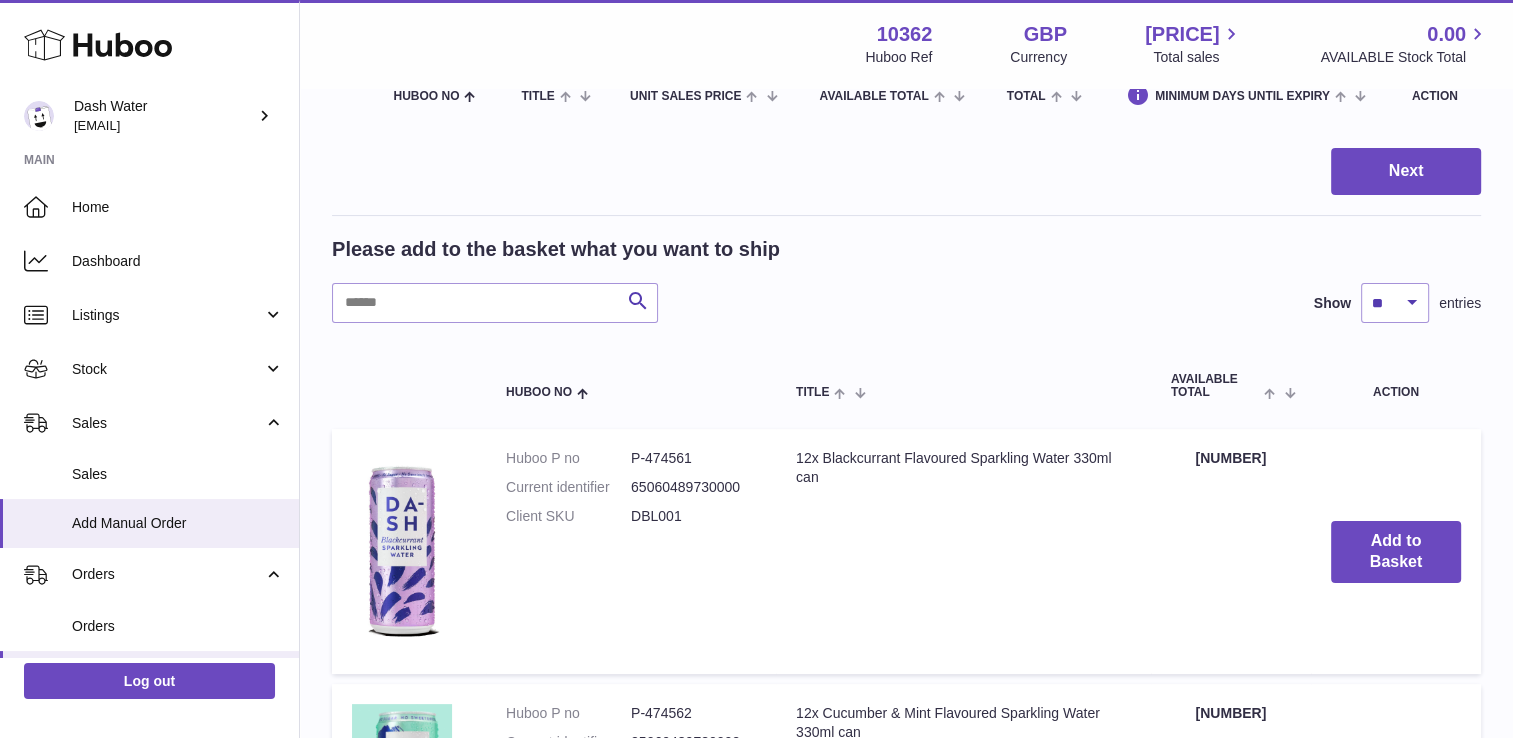 scroll, scrollTop: 300, scrollLeft: 0, axis: vertical 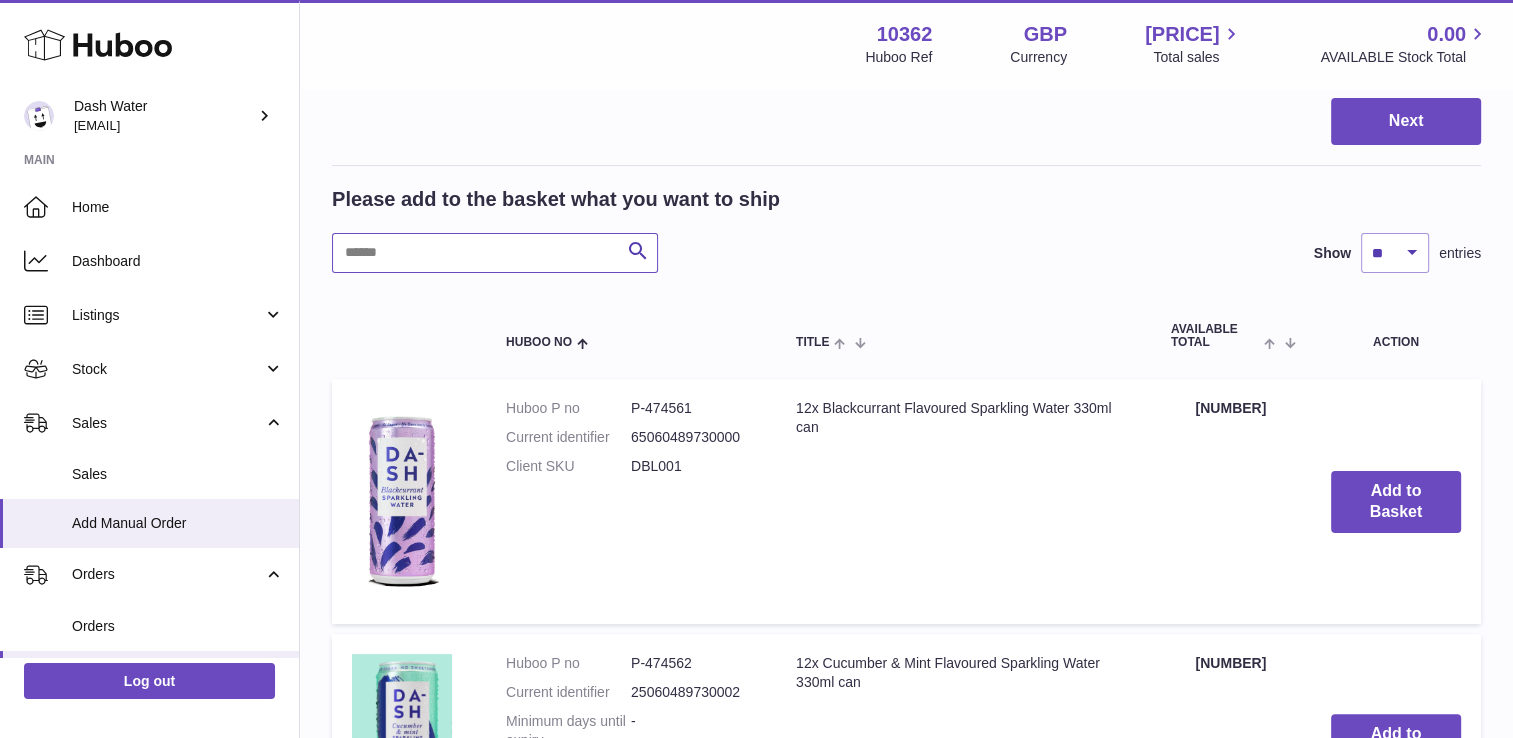 click at bounding box center (495, 253) 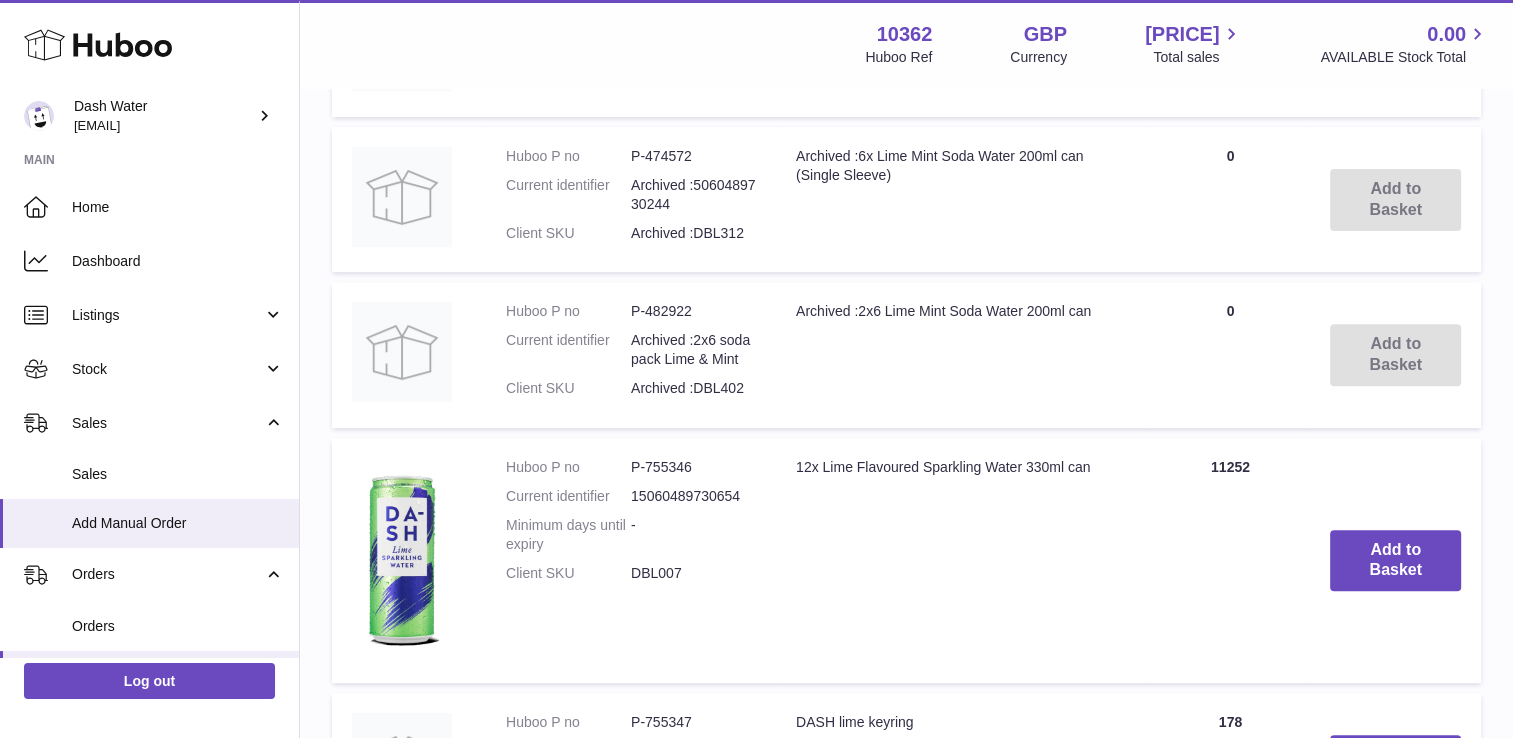 scroll, scrollTop: 800, scrollLeft: 0, axis: vertical 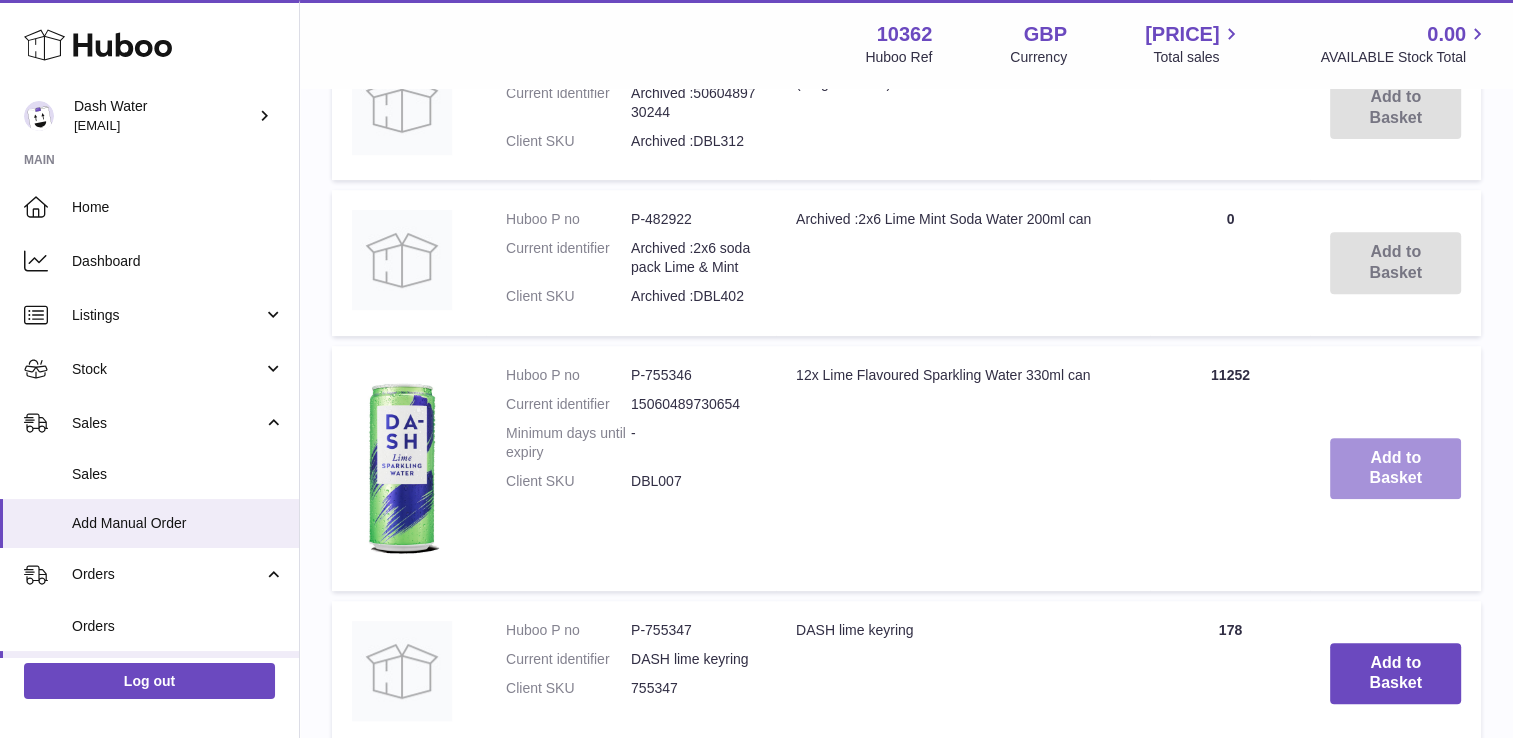 click on "Add to Basket" at bounding box center [1395, 469] 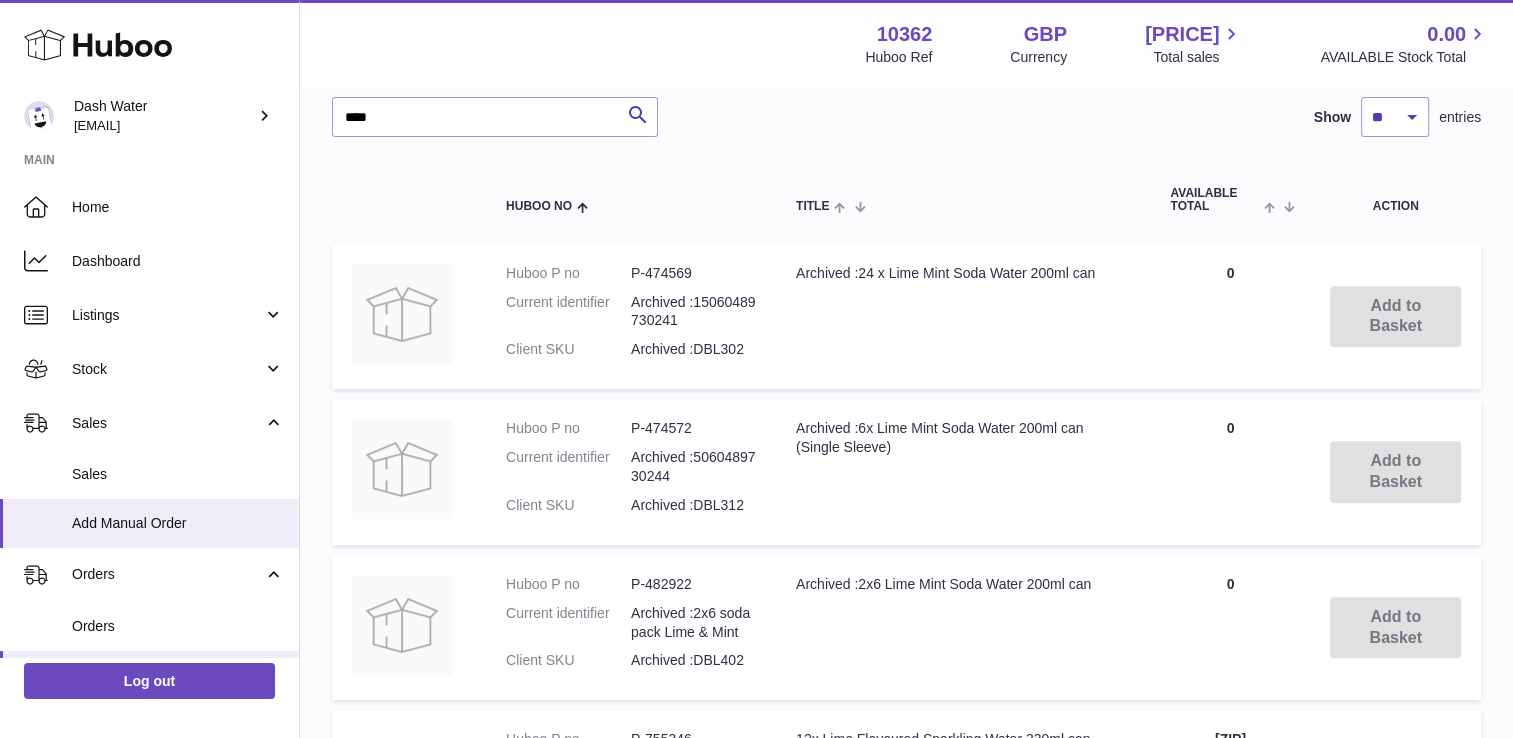 scroll, scrollTop: 288, scrollLeft: 0, axis: vertical 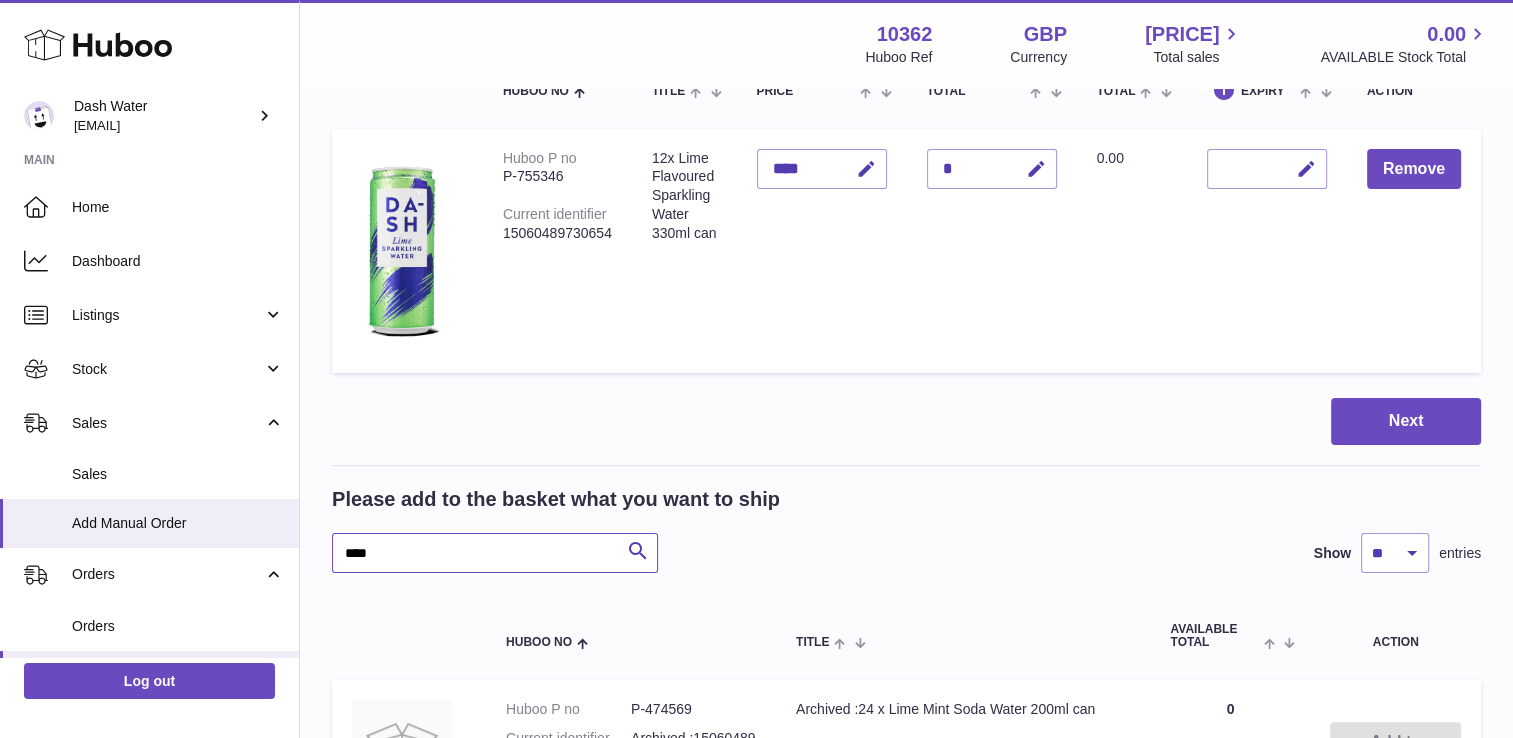 click on "****" at bounding box center (495, 553) 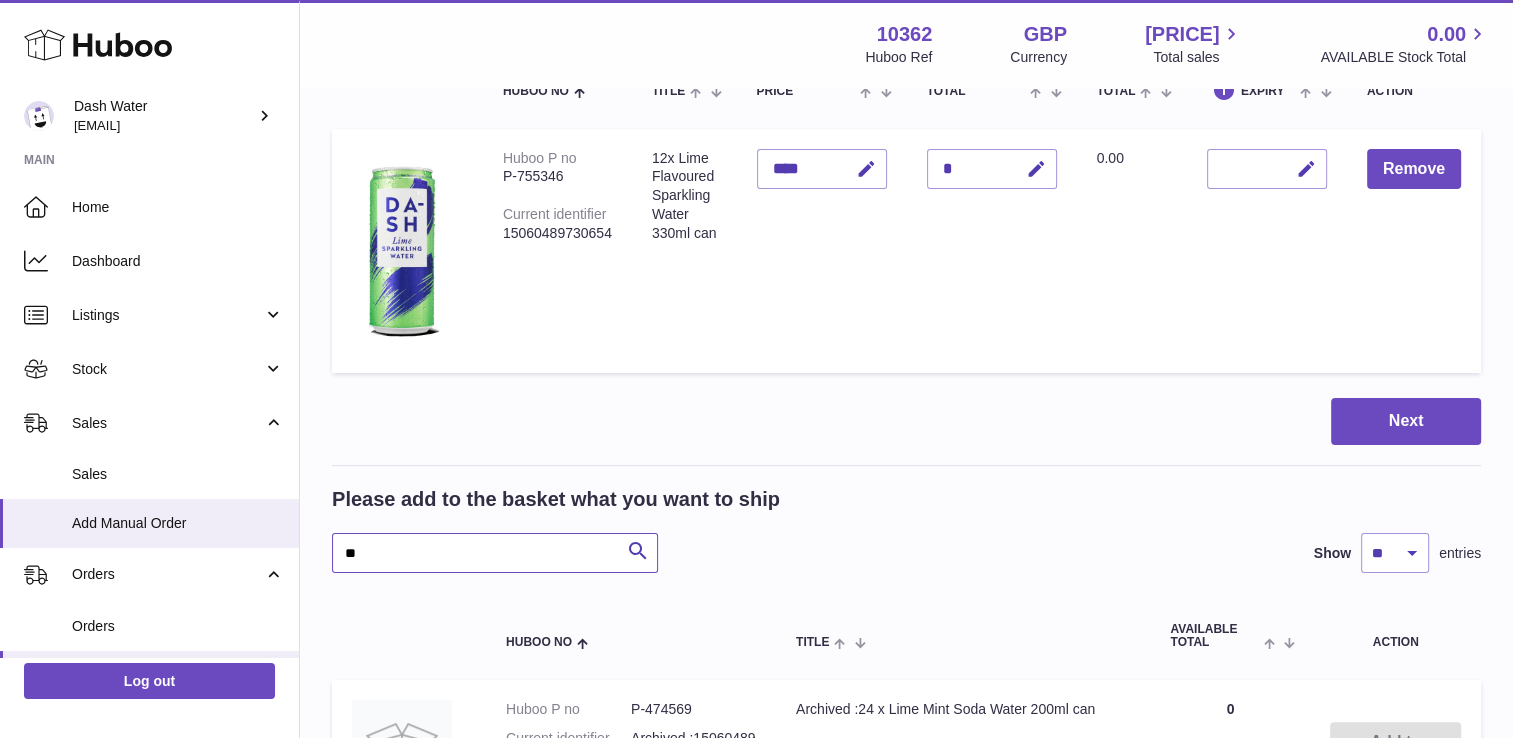type on "*" 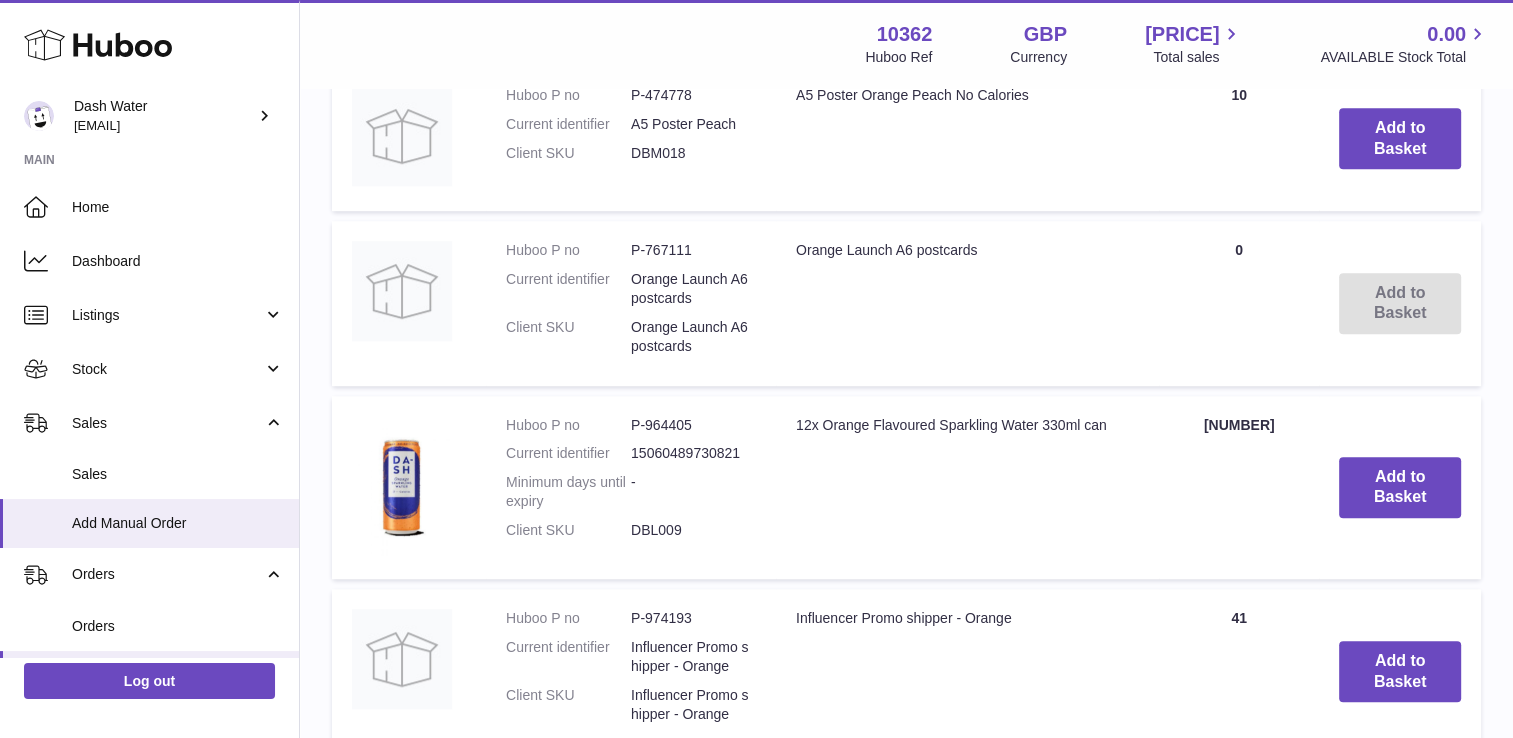 scroll, scrollTop: 1388, scrollLeft: 0, axis: vertical 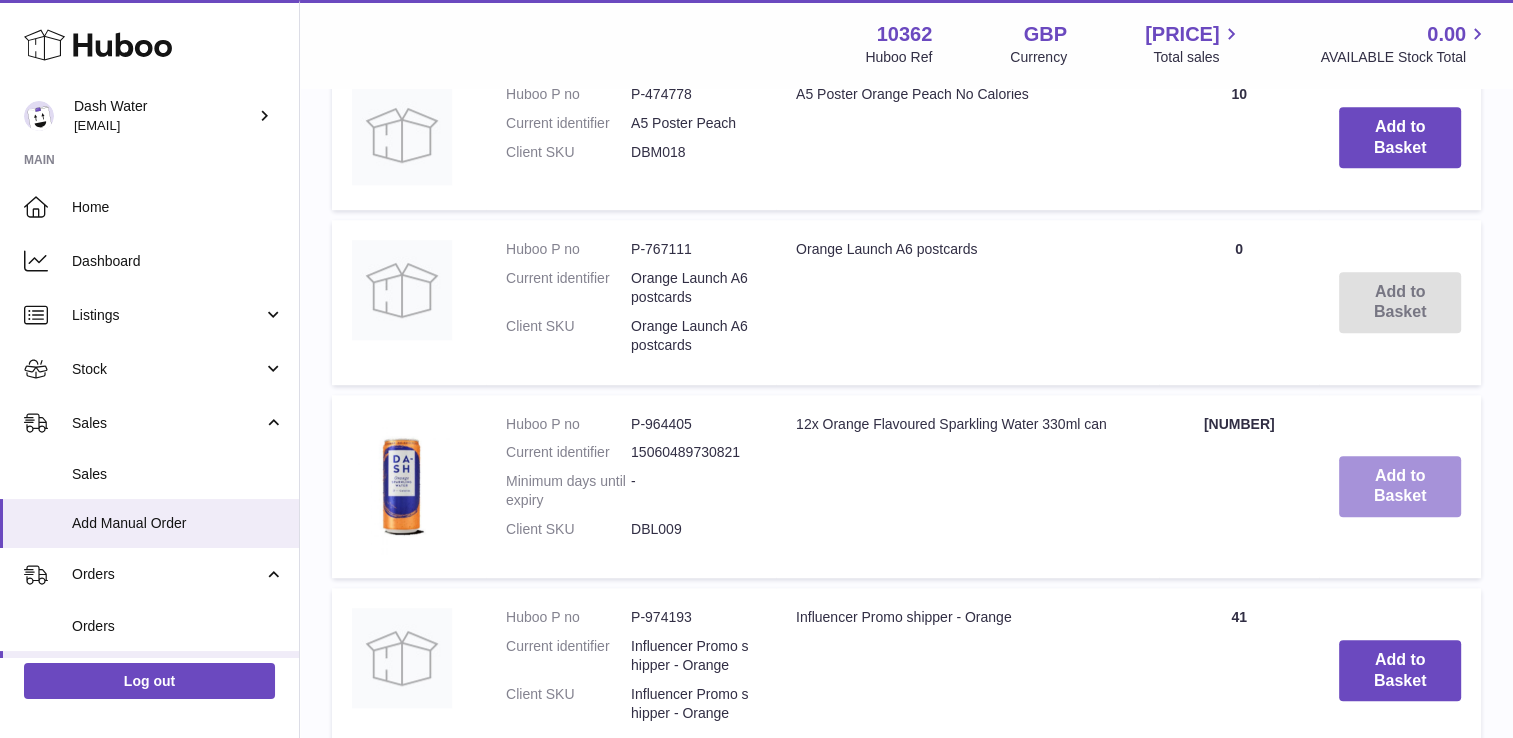 type on "******" 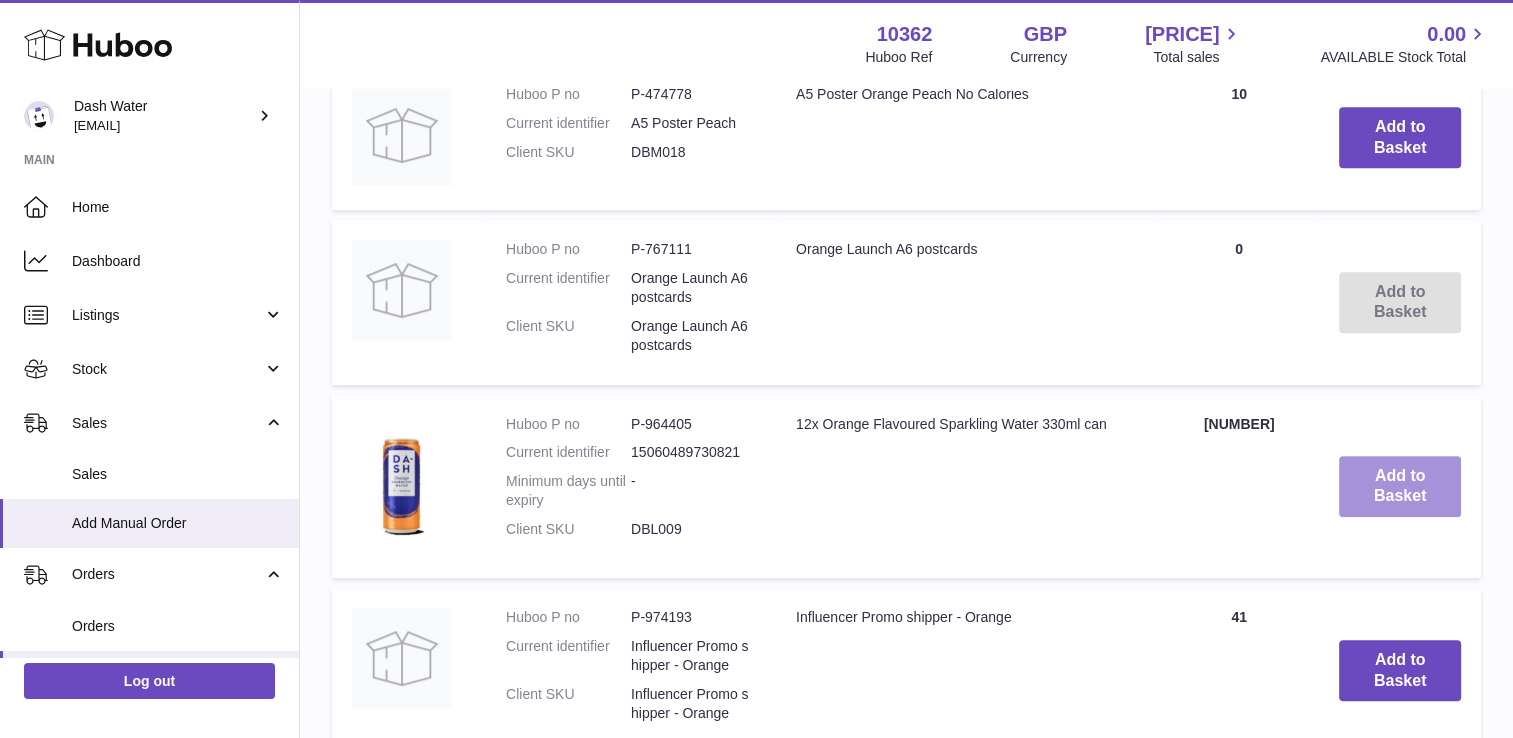 click on "Add to Basket" at bounding box center (1400, 487) 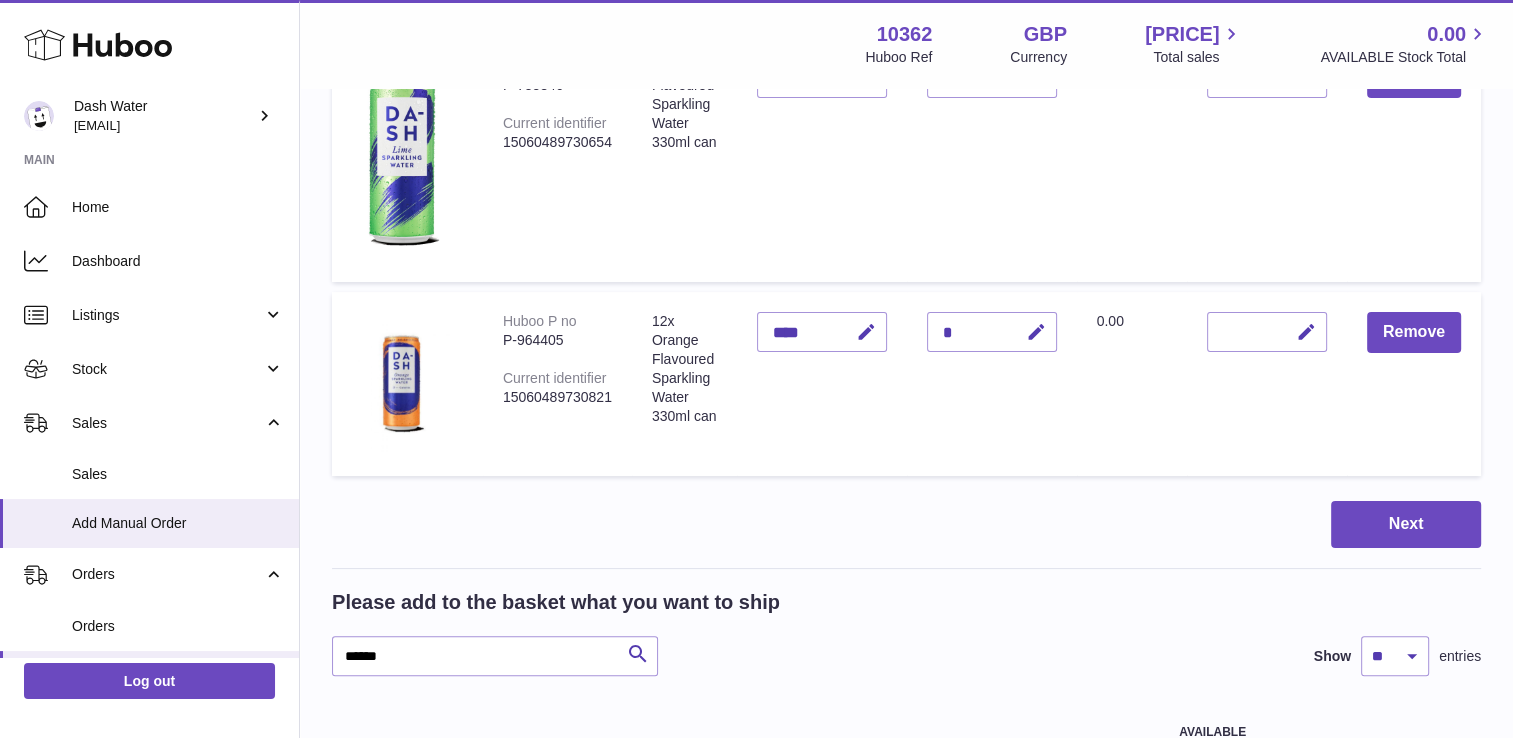 scroll, scrollTop: 400, scrollLeft: 0, axis: vertical 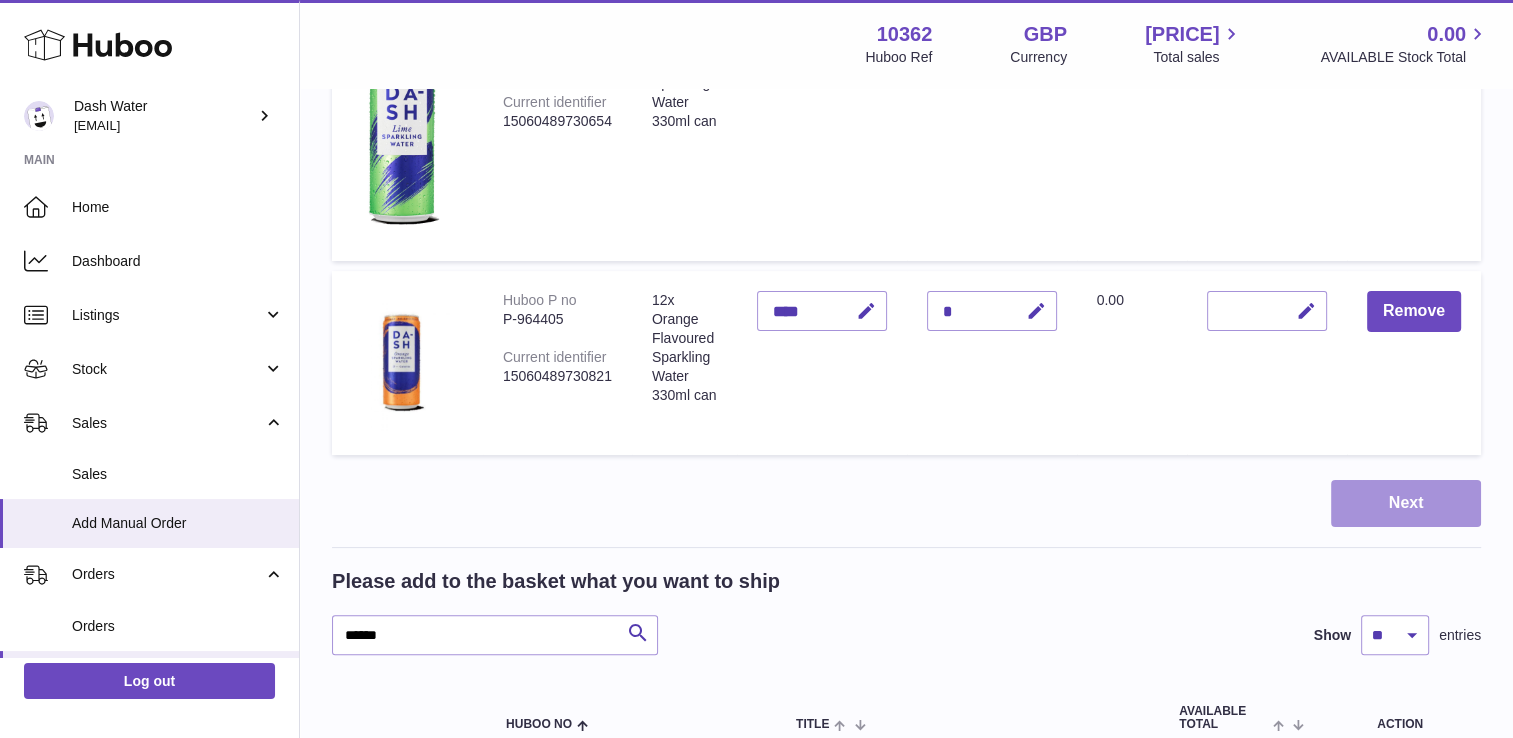 click on "Next" at bounding box center [1406, 503] 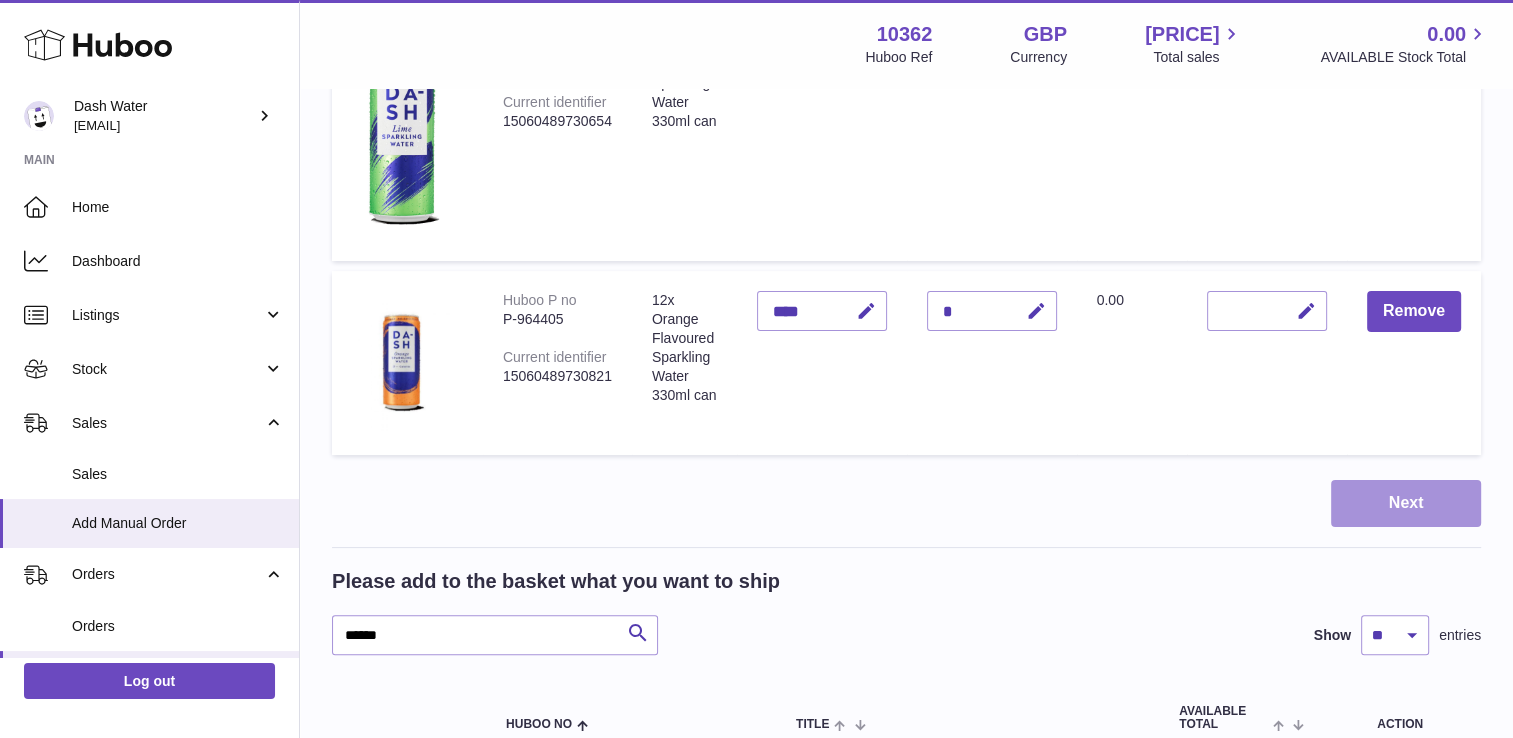 scroll, scrollTop: 0, scrollLeft: 0, axis: both 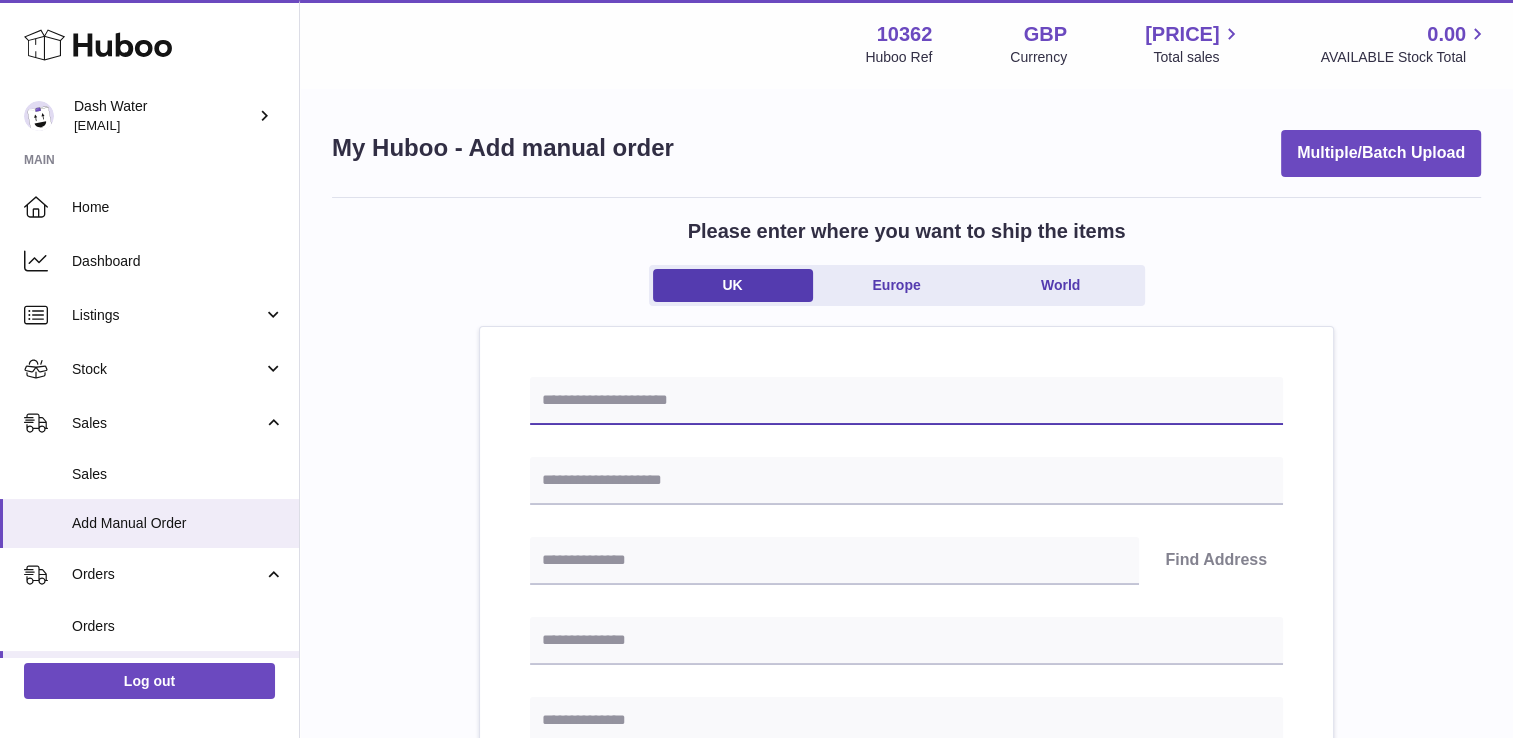 click at bounding box center [906, 401] 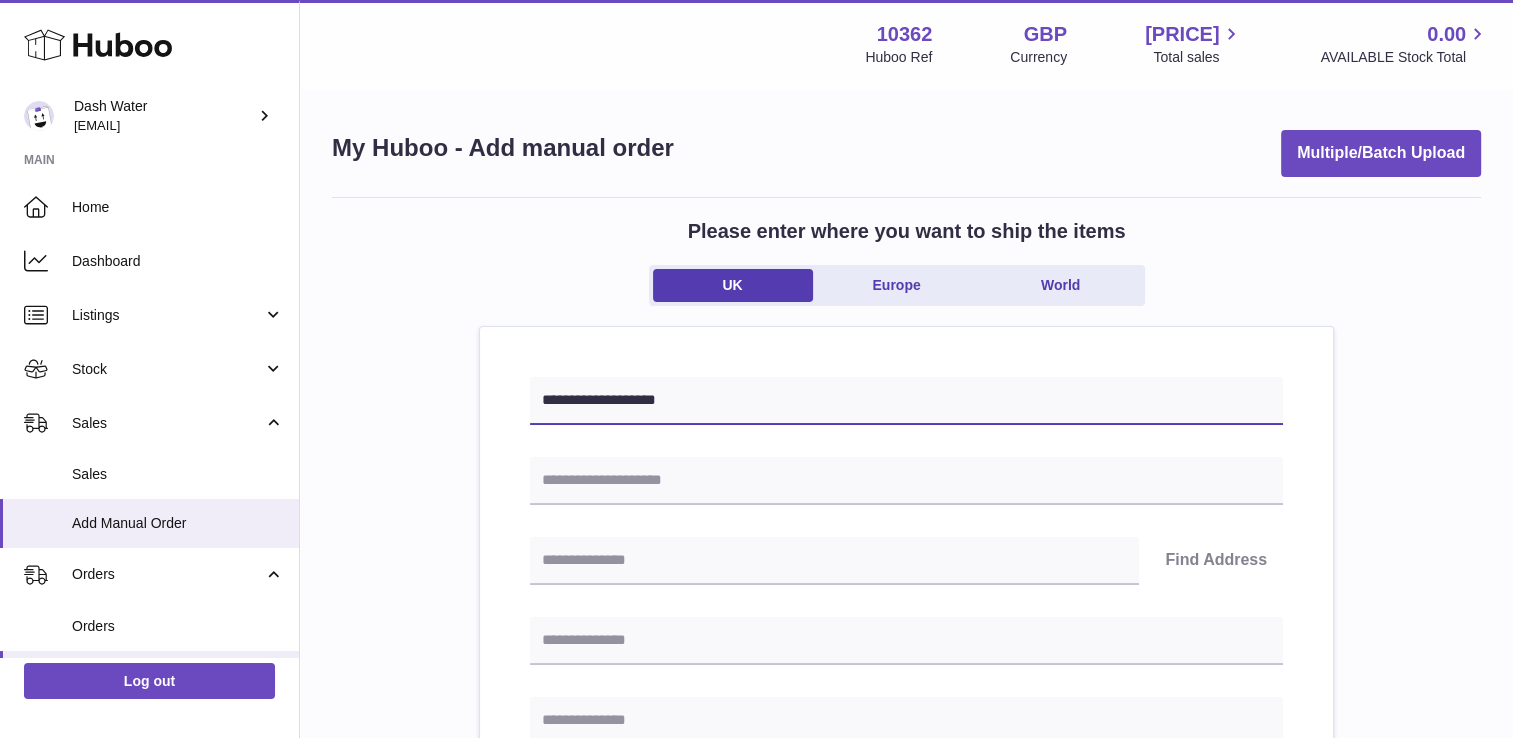type on "**********" 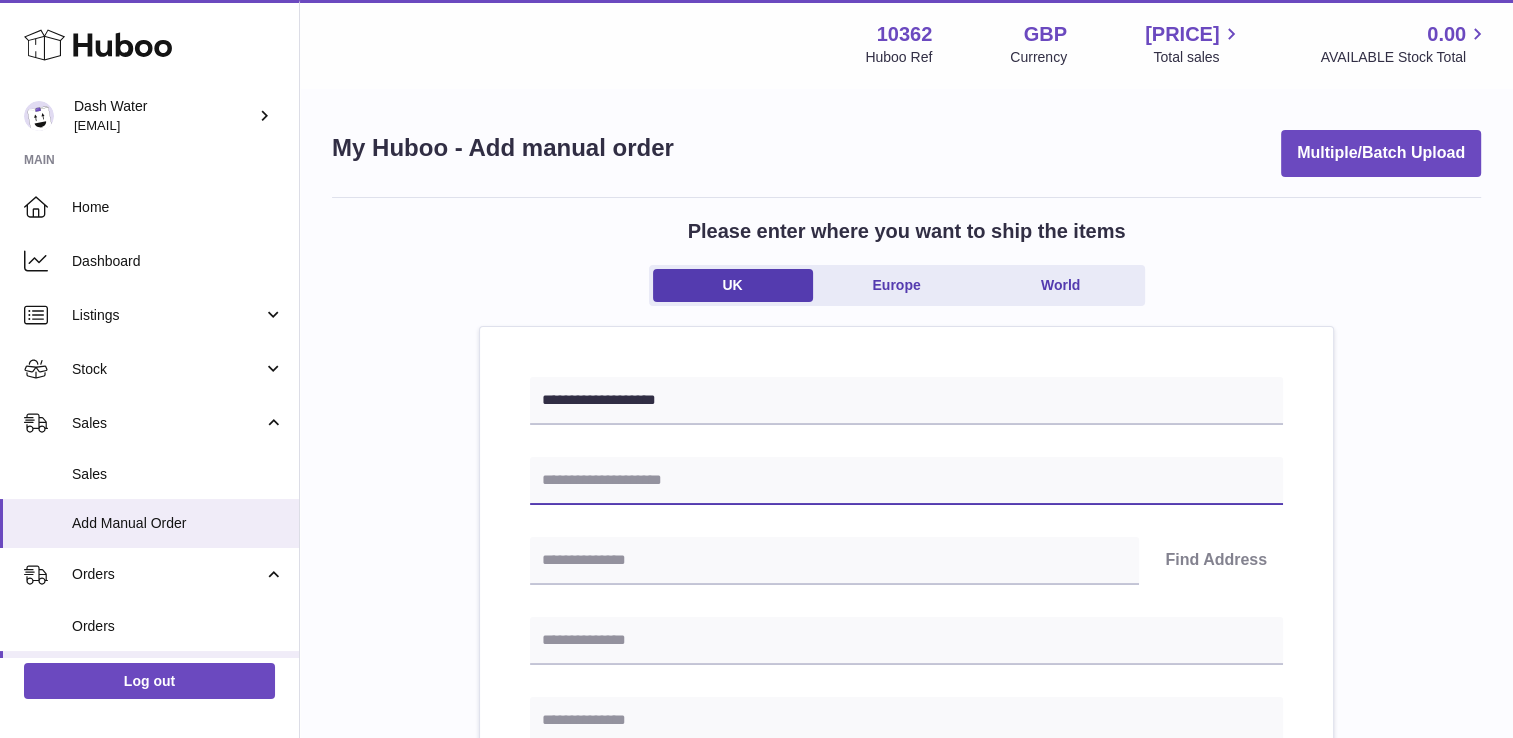 click at bounding box center [906, 481] 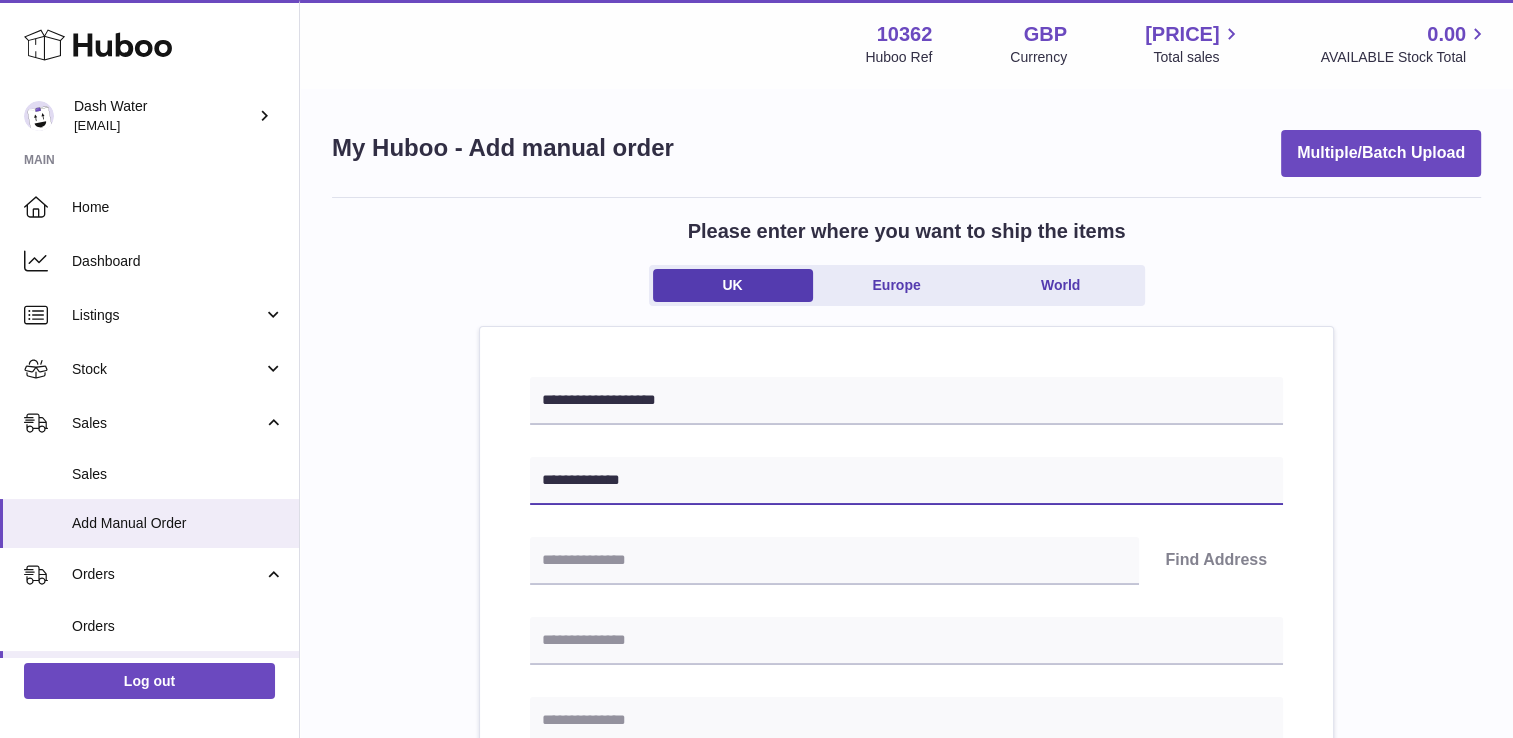type on "**********" 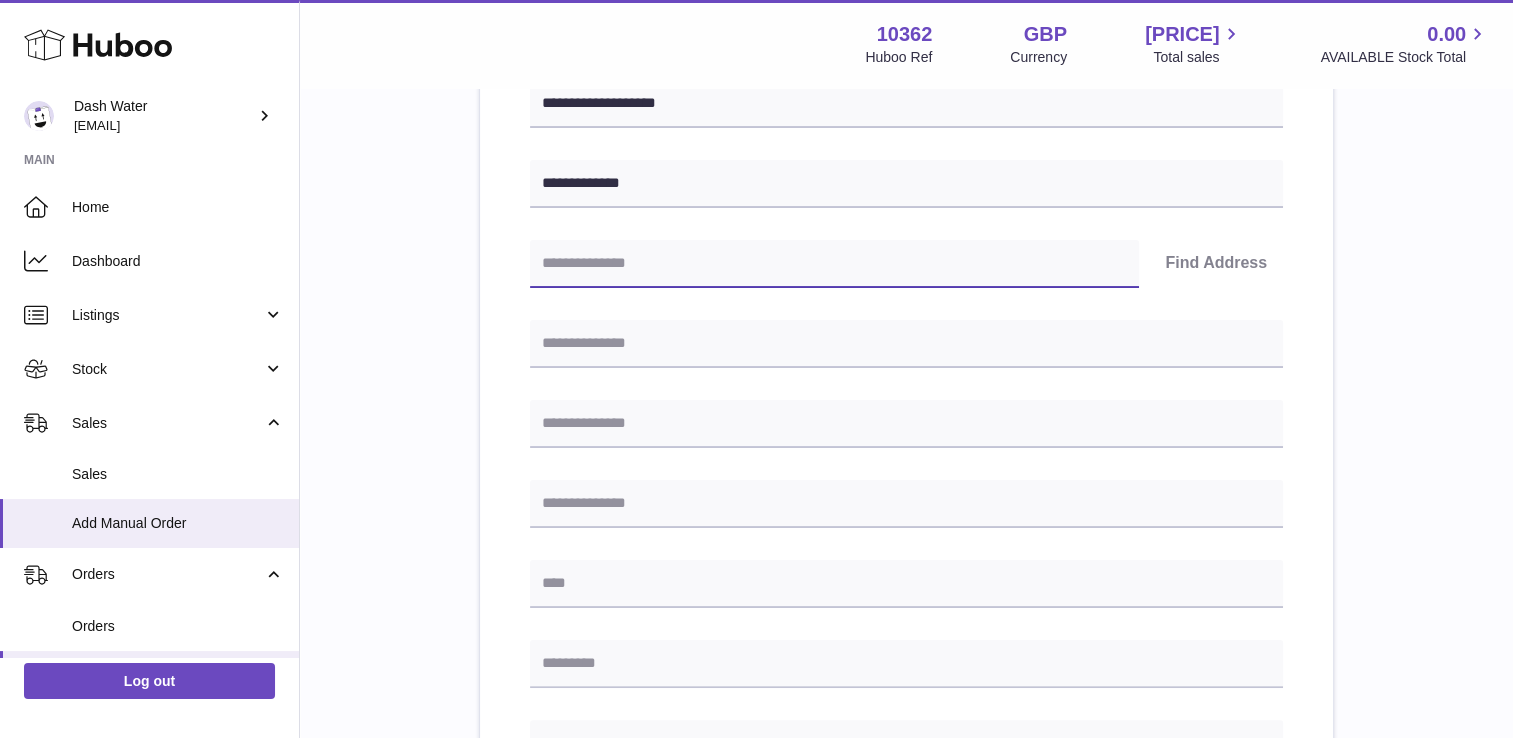 scroll, scrollTop: 300, scrollLeft: 0, axis: vertical 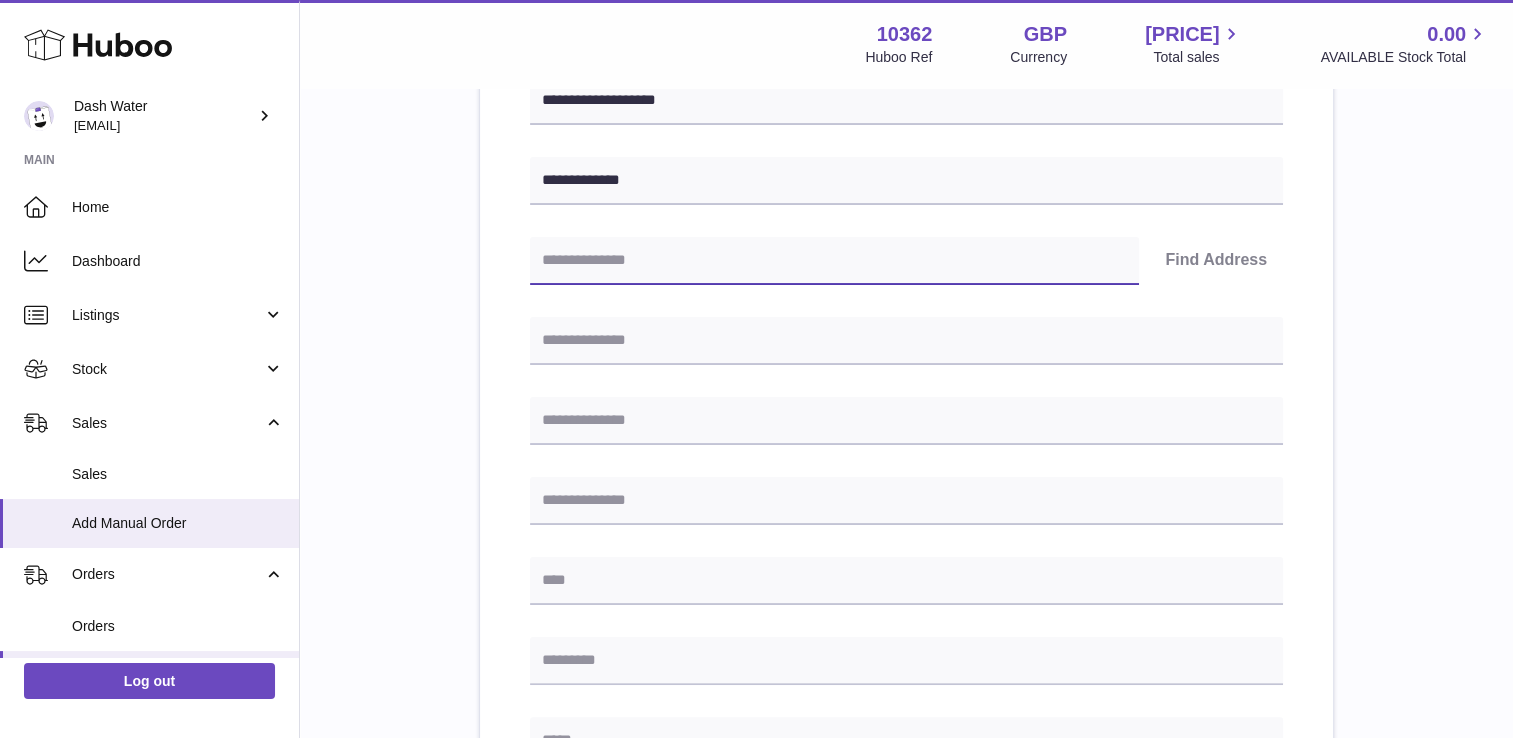 click at bounding box center (834, 261) 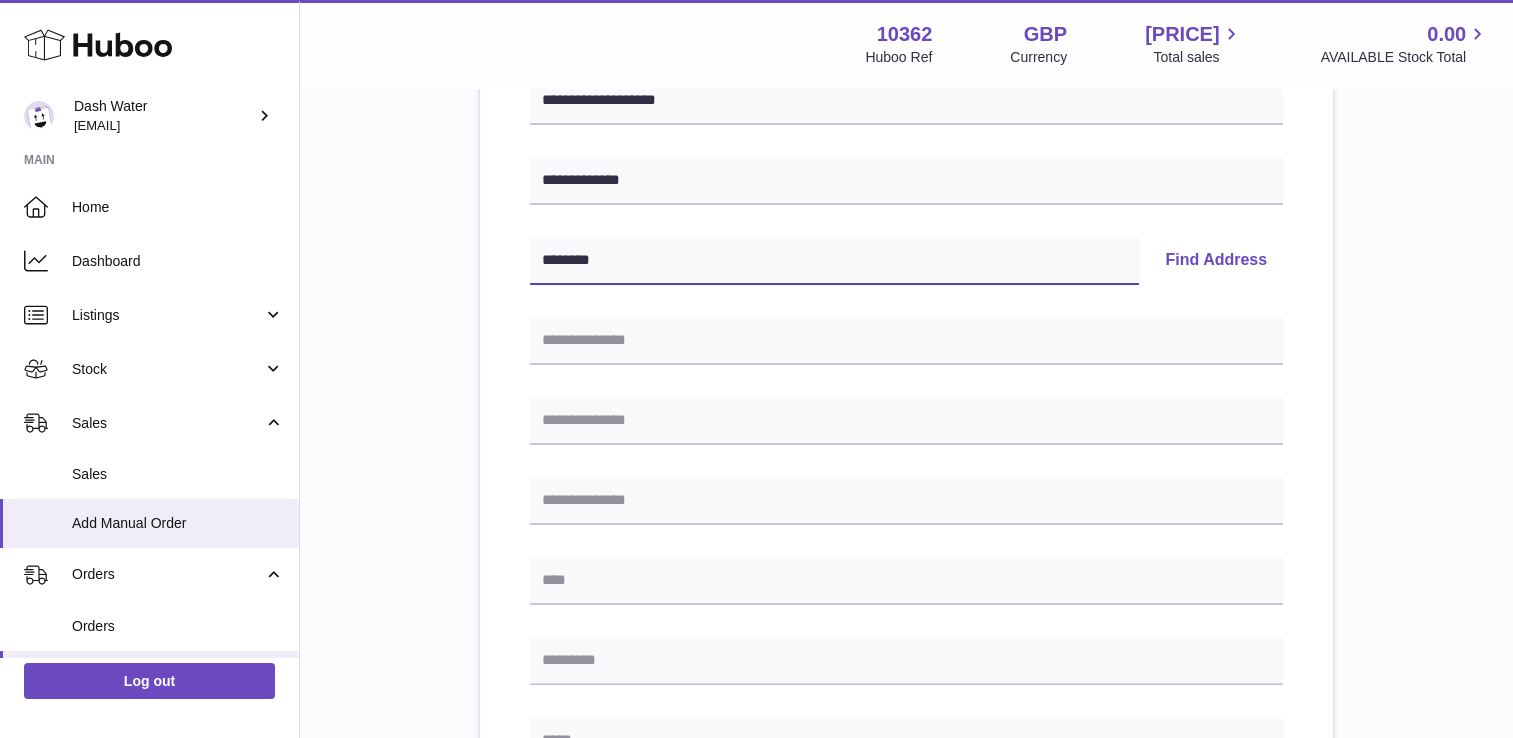 type on "********" 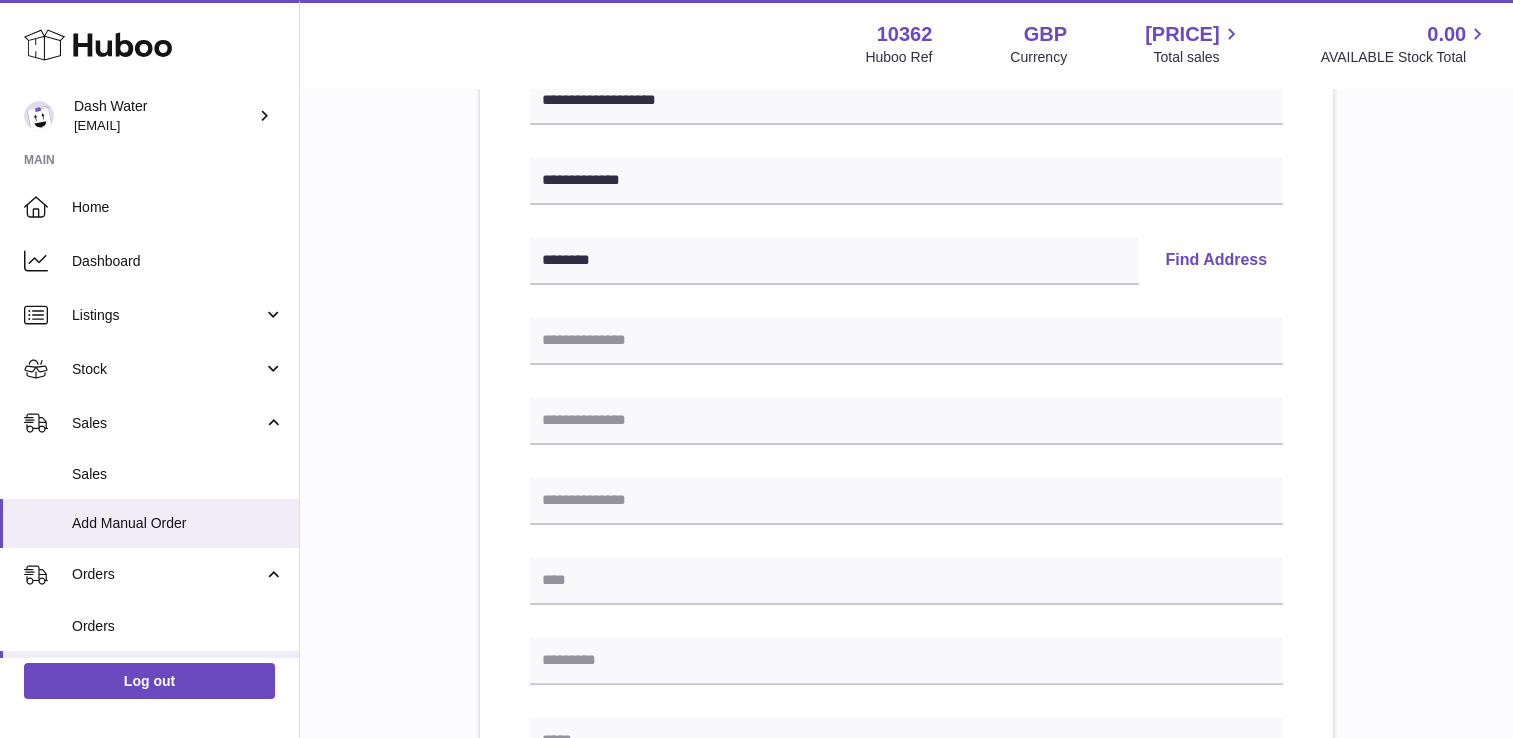 click on "Find Address" at bounding box center [1216, 261] 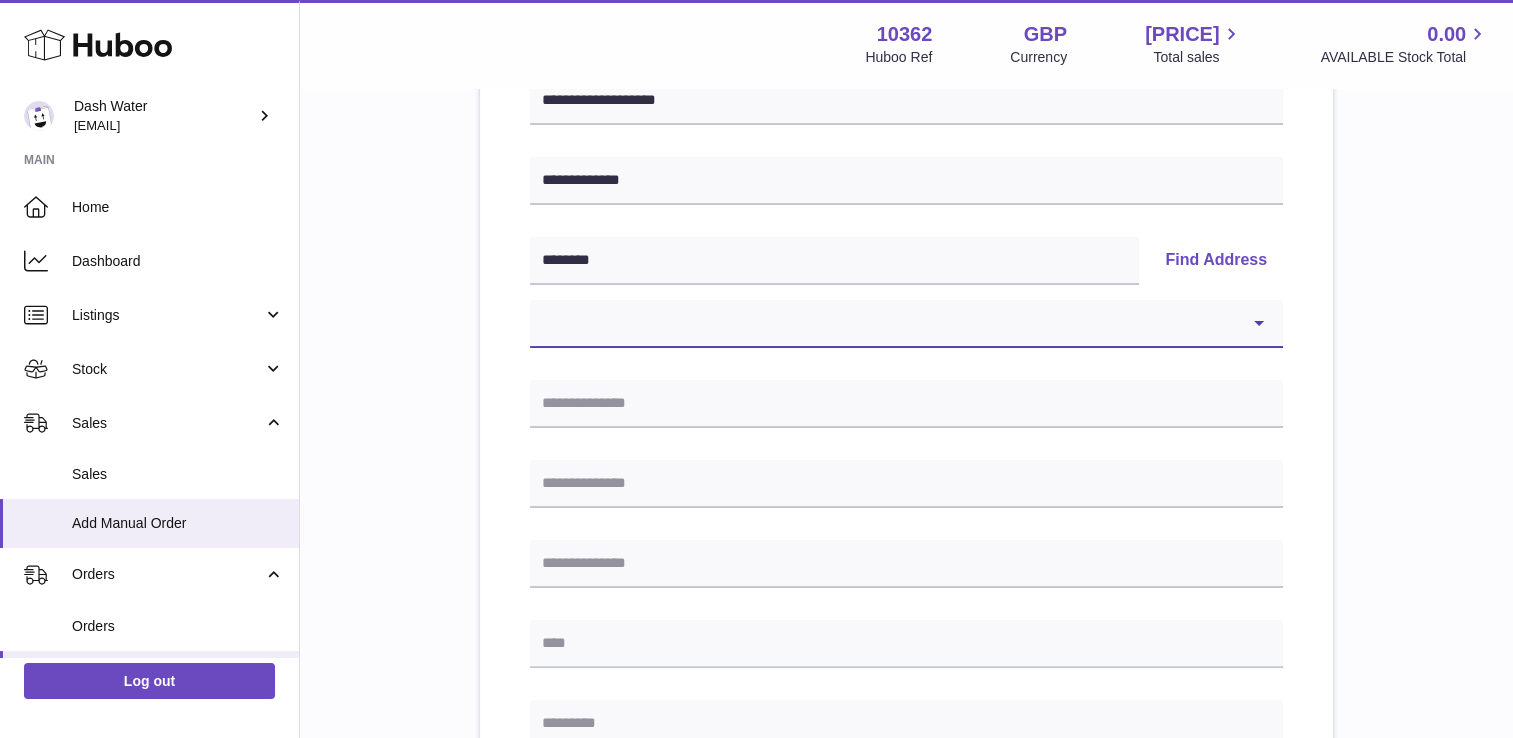 click on "**********" at bounding box center (906, 324) 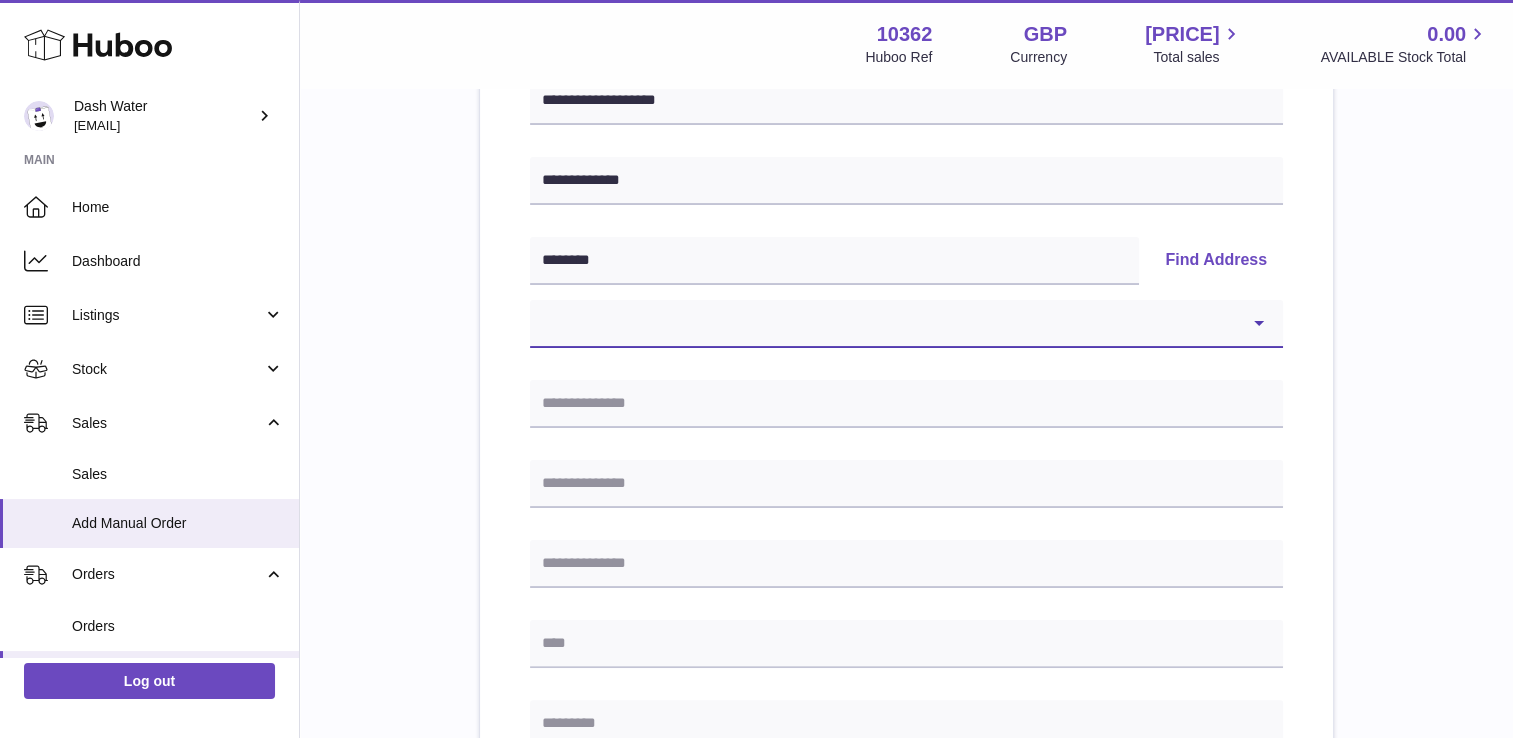 select on "**" 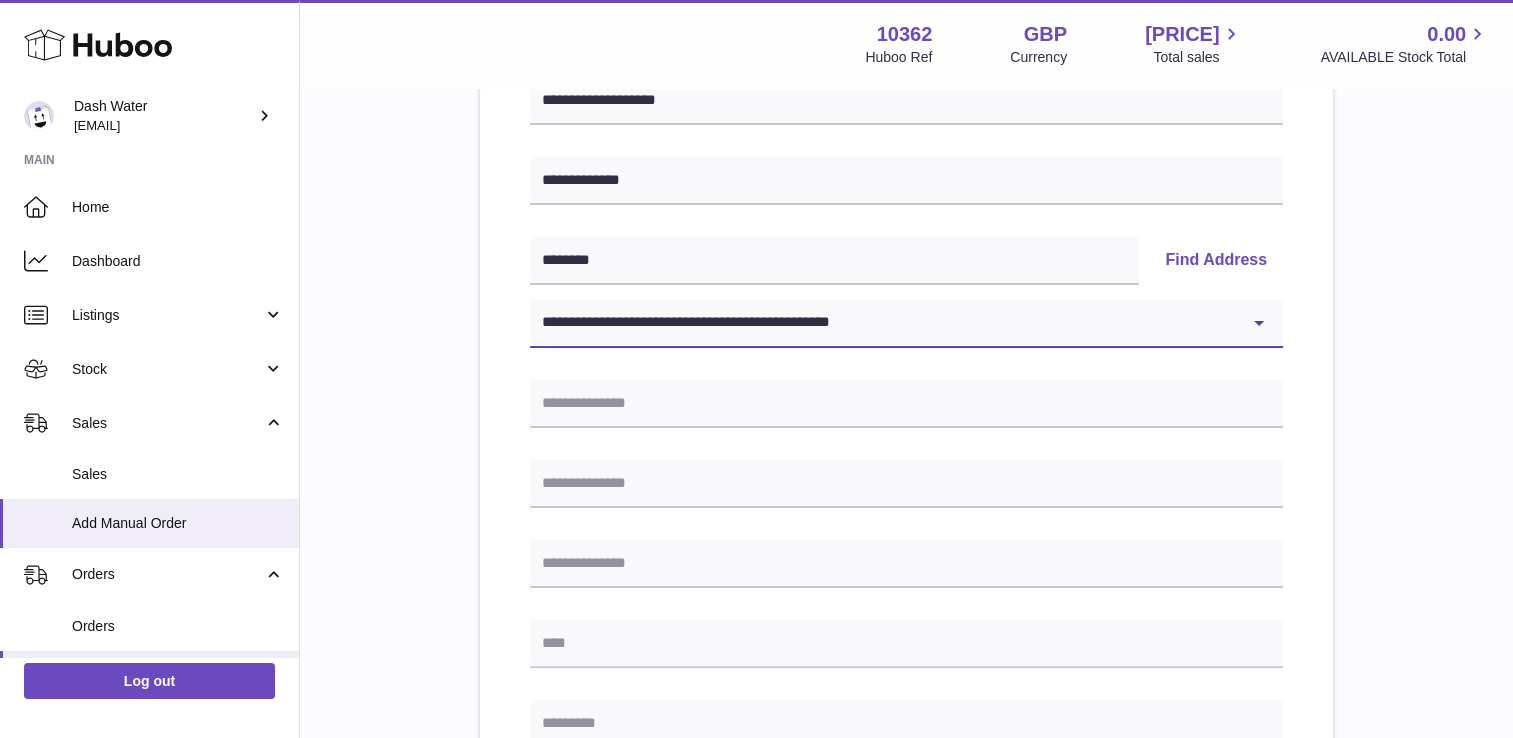 click on "**********" at bounding box center [906, 324] 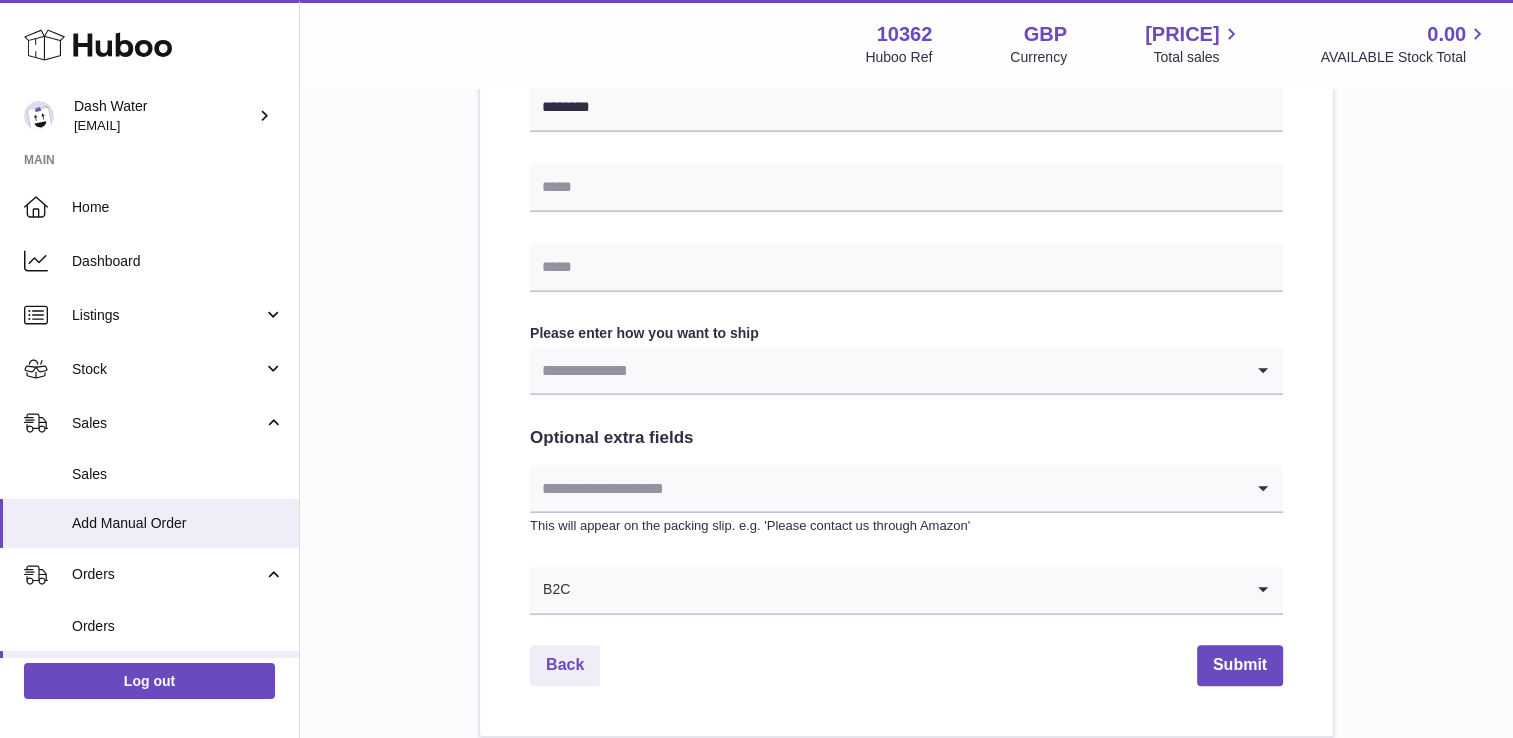 scroll, scrollTop: 1000, scrollLeft: 0, axis: vertical 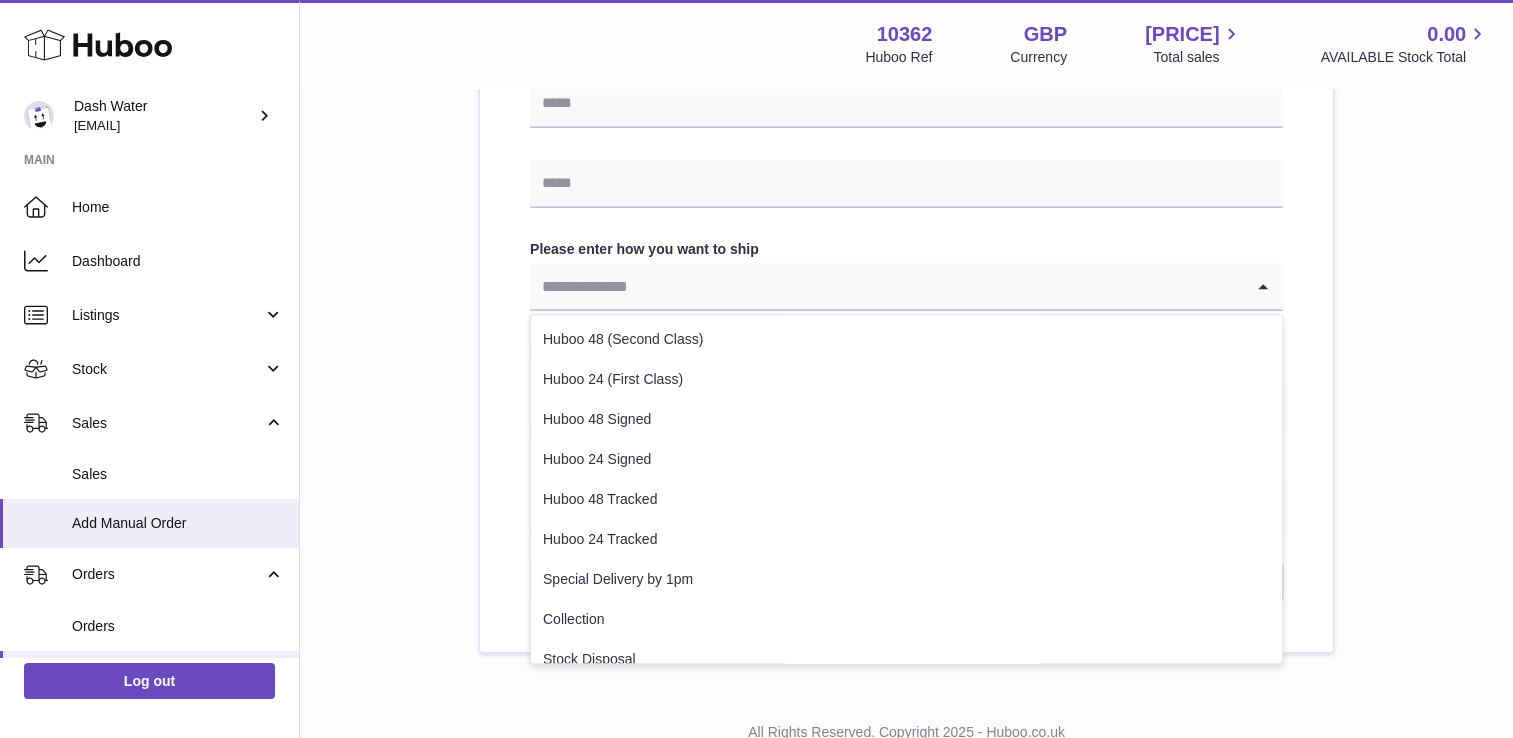 click at bounding box center [886, 286] 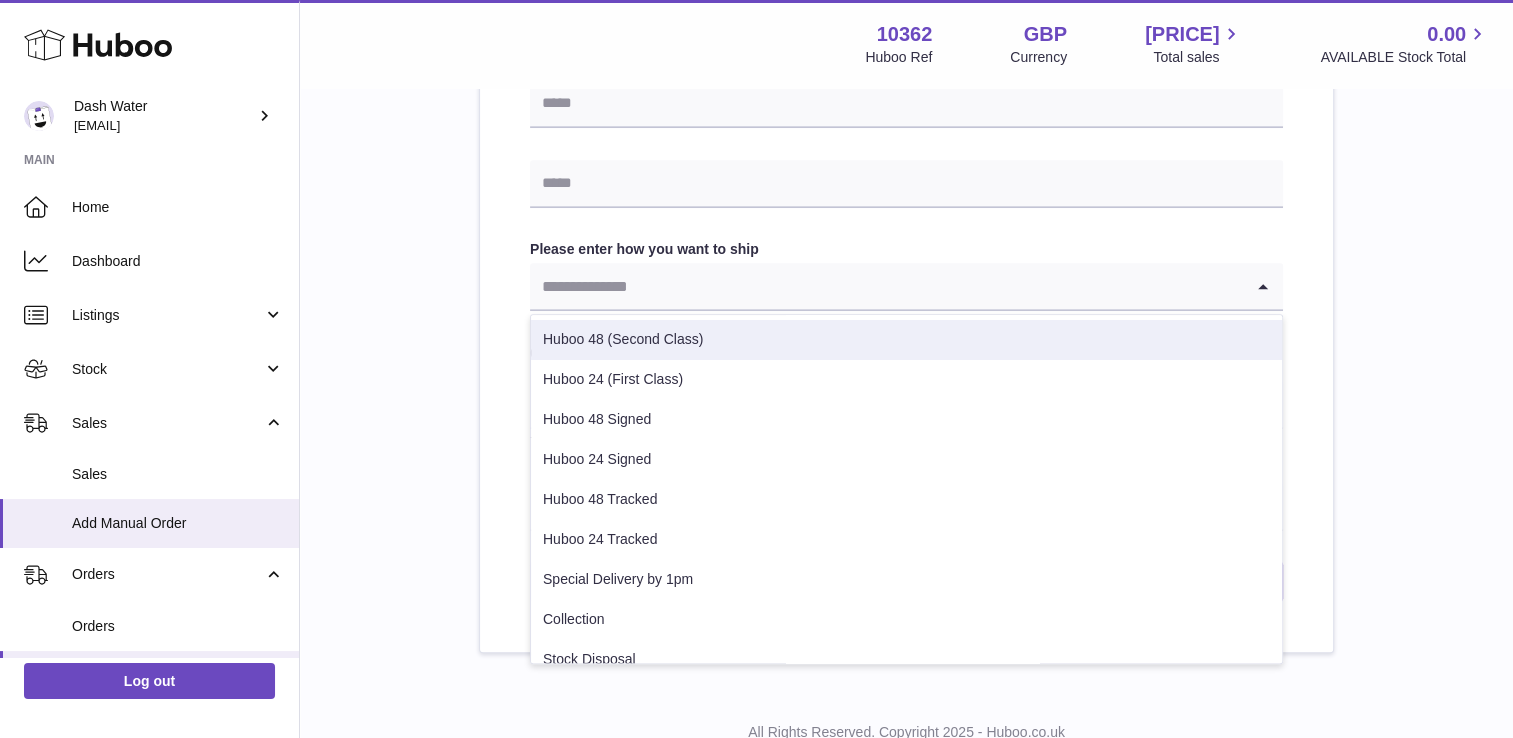 click on "Huboo 48 (Second Class)" at bounding box center [906, 340] 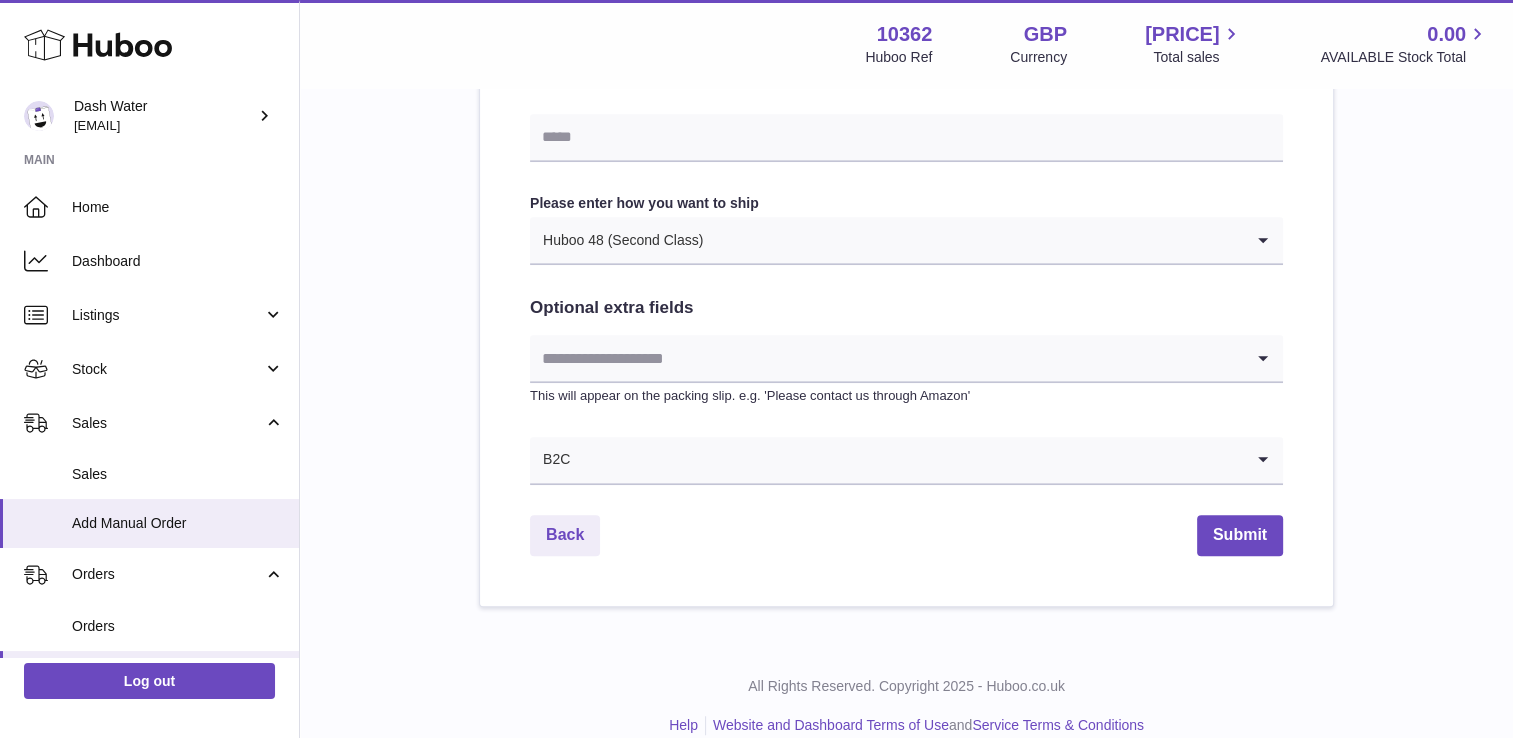 scroll, scrollTop: 1072, scrollLeft: 0, axis: vertical 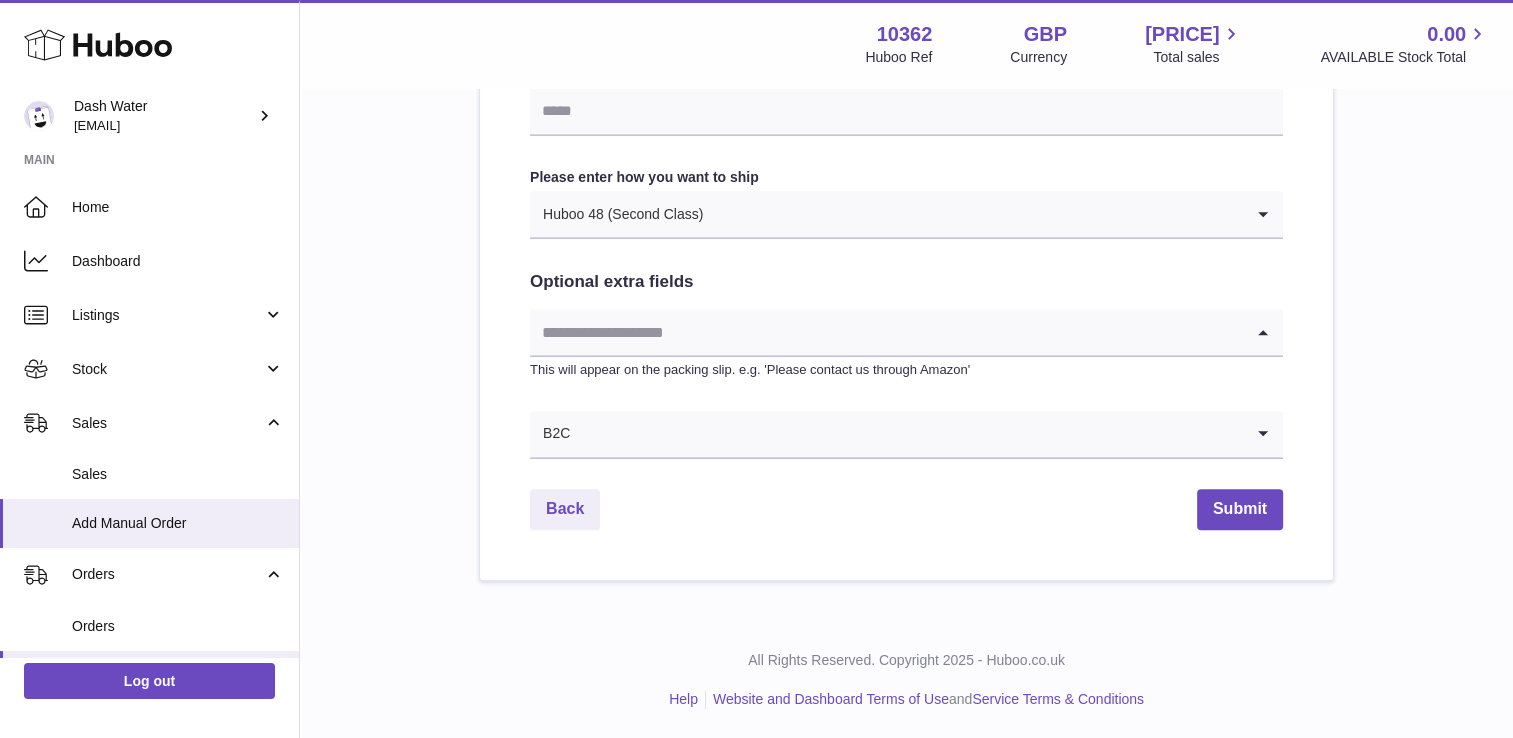click at bounding box center (886, 332) 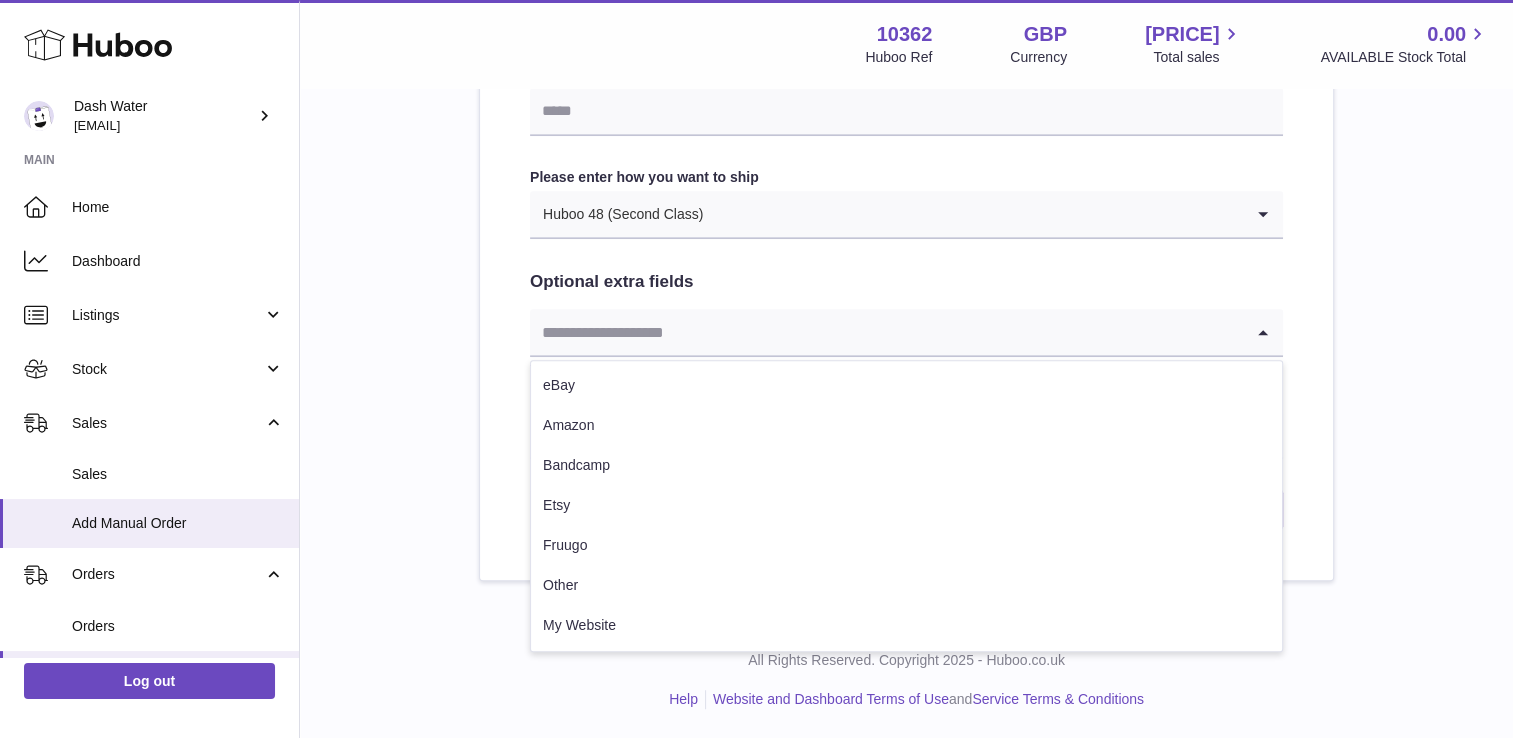click on "Optional extra fields" at bounding box center [906, 282] 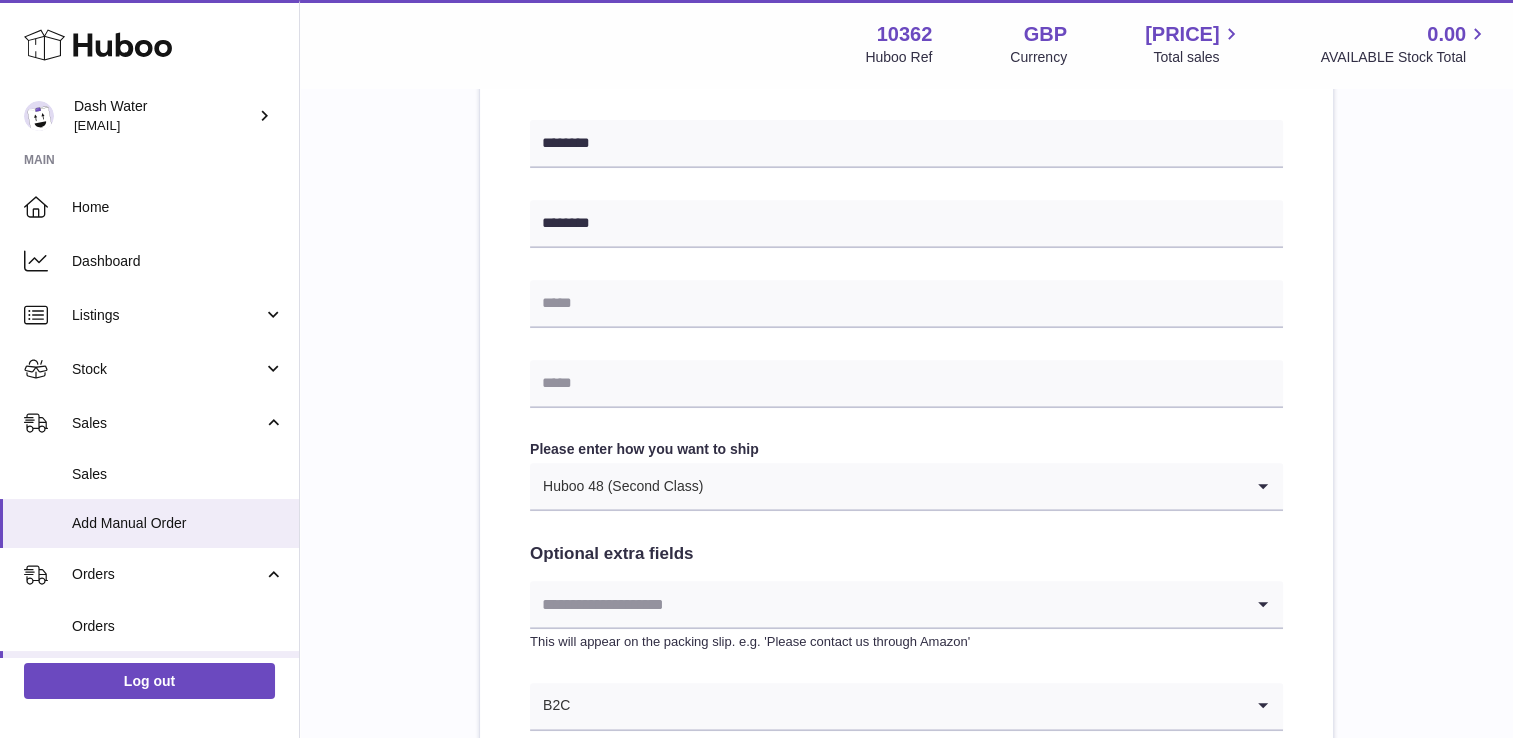 scroll, scrollTop: 1000, scrollLeft: 0, axis: vertical 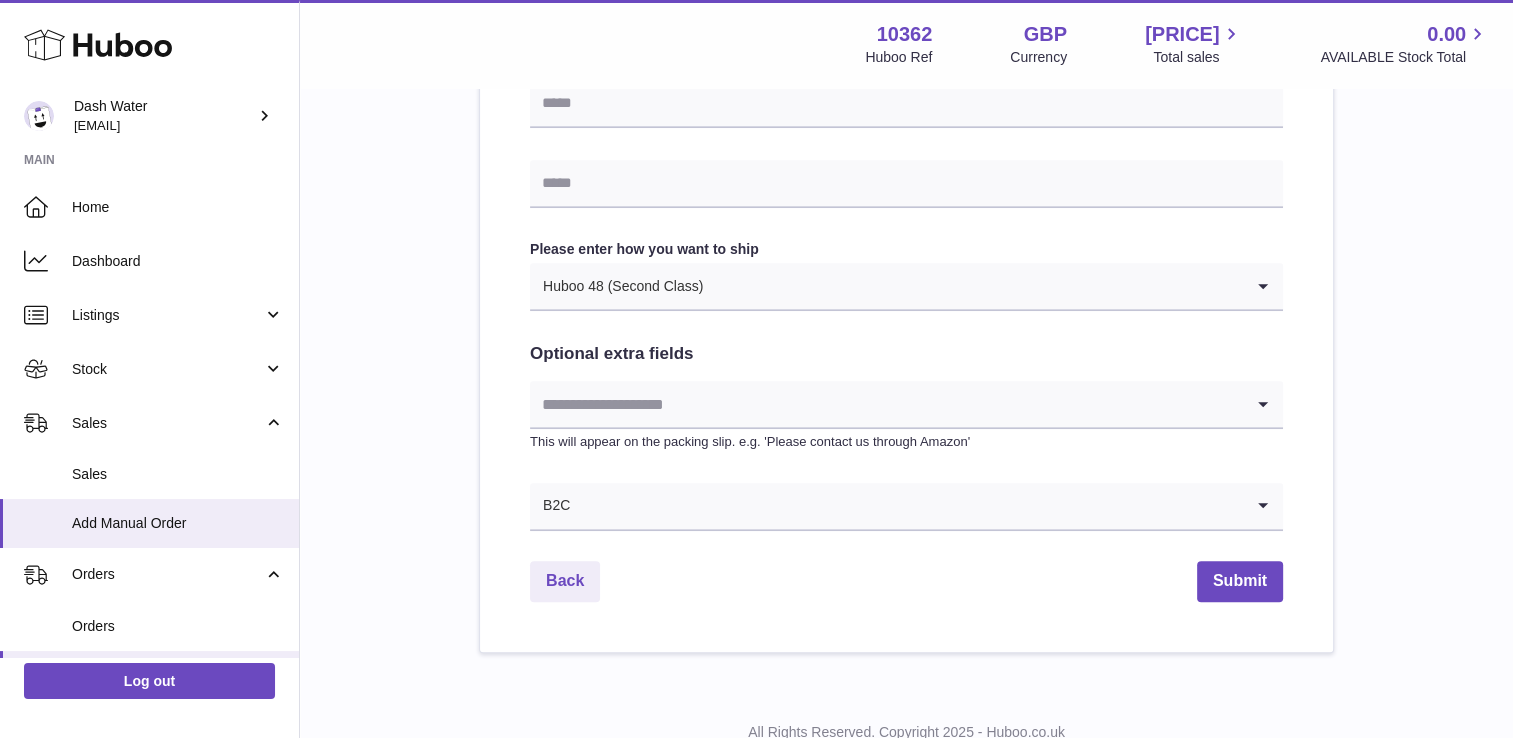 click on "**********" at bounding box center (906, -11) 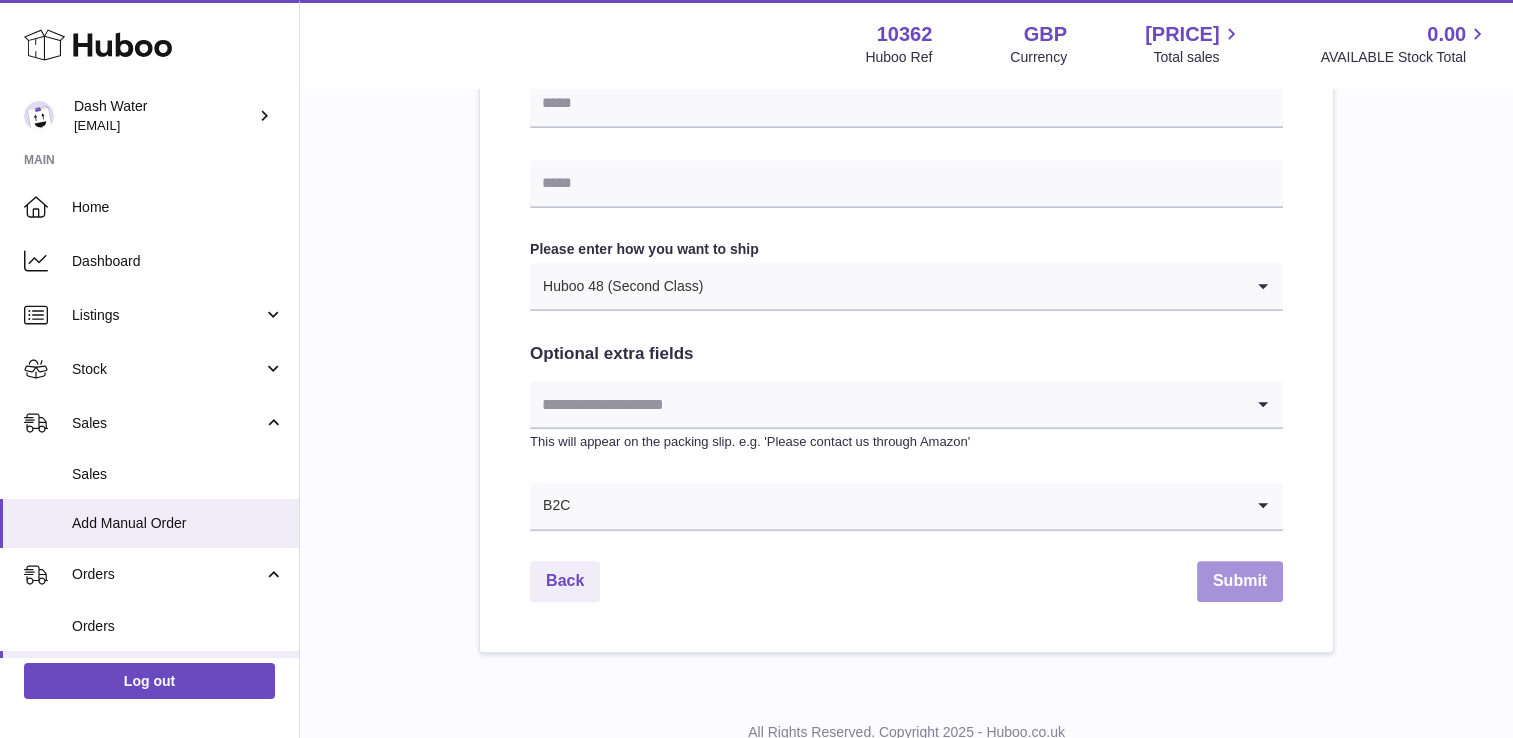 click on "Submit" at bounding box center [1240, 581] 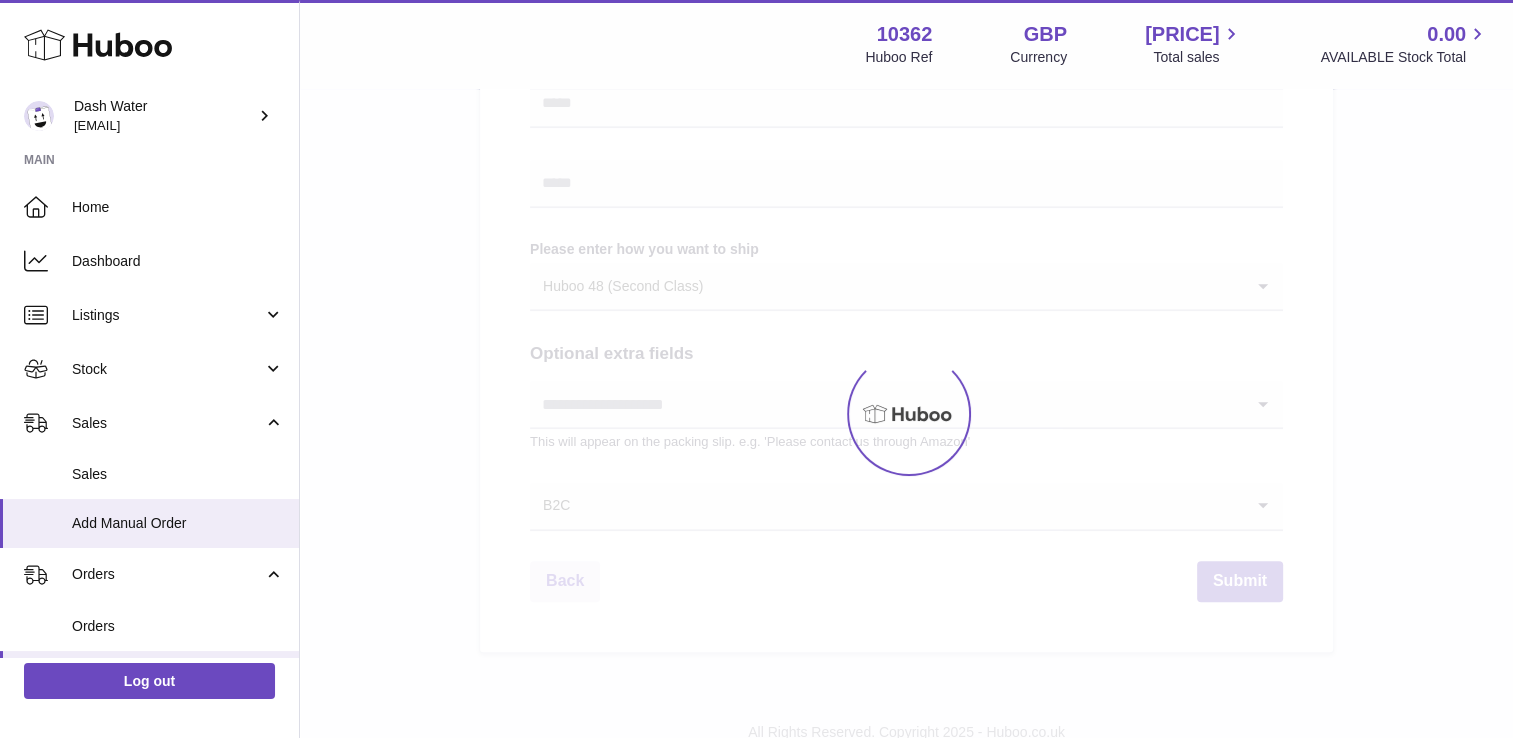 scroll, scrollTop: 0, scrollLeft: 0, axis: both 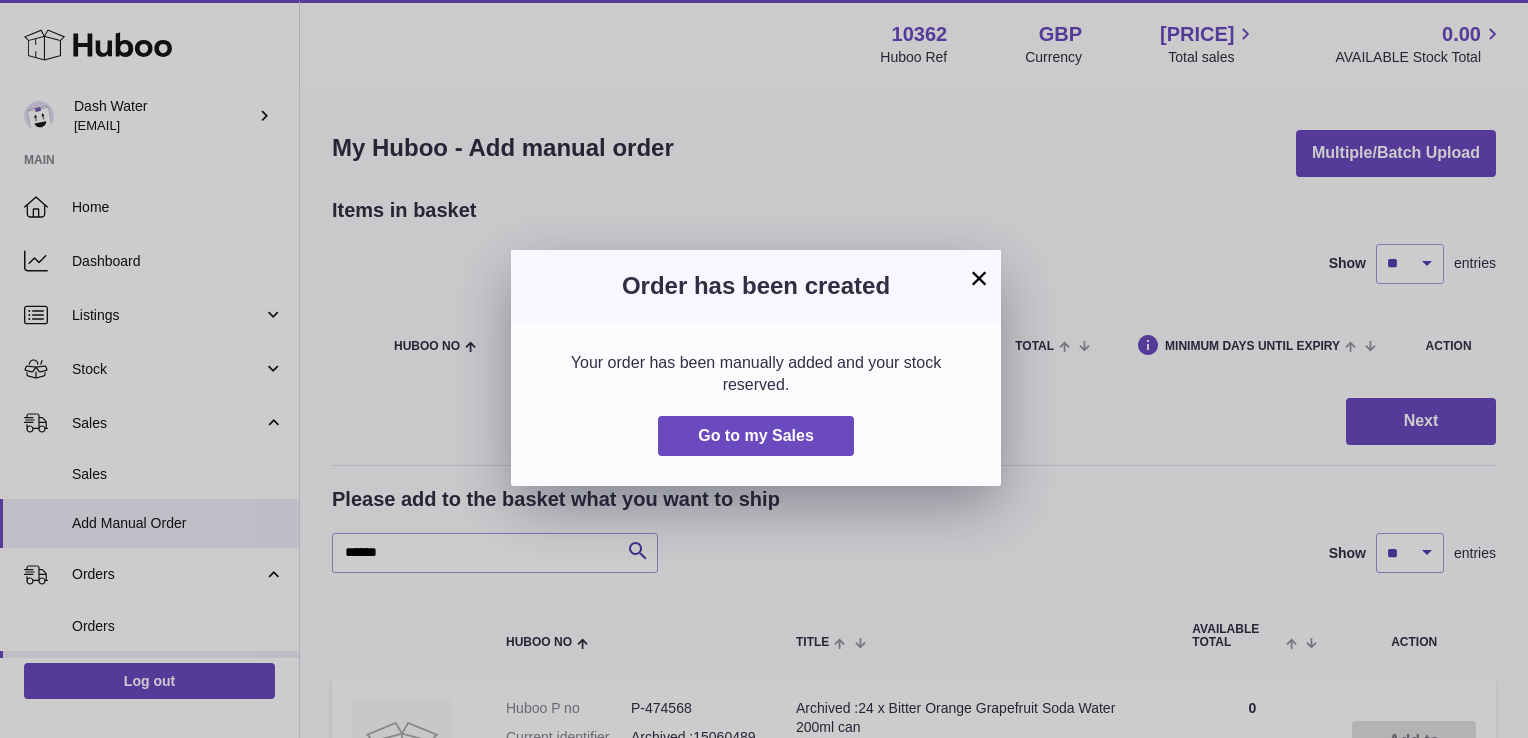 click on "×" at bounding box center (979, 278) 